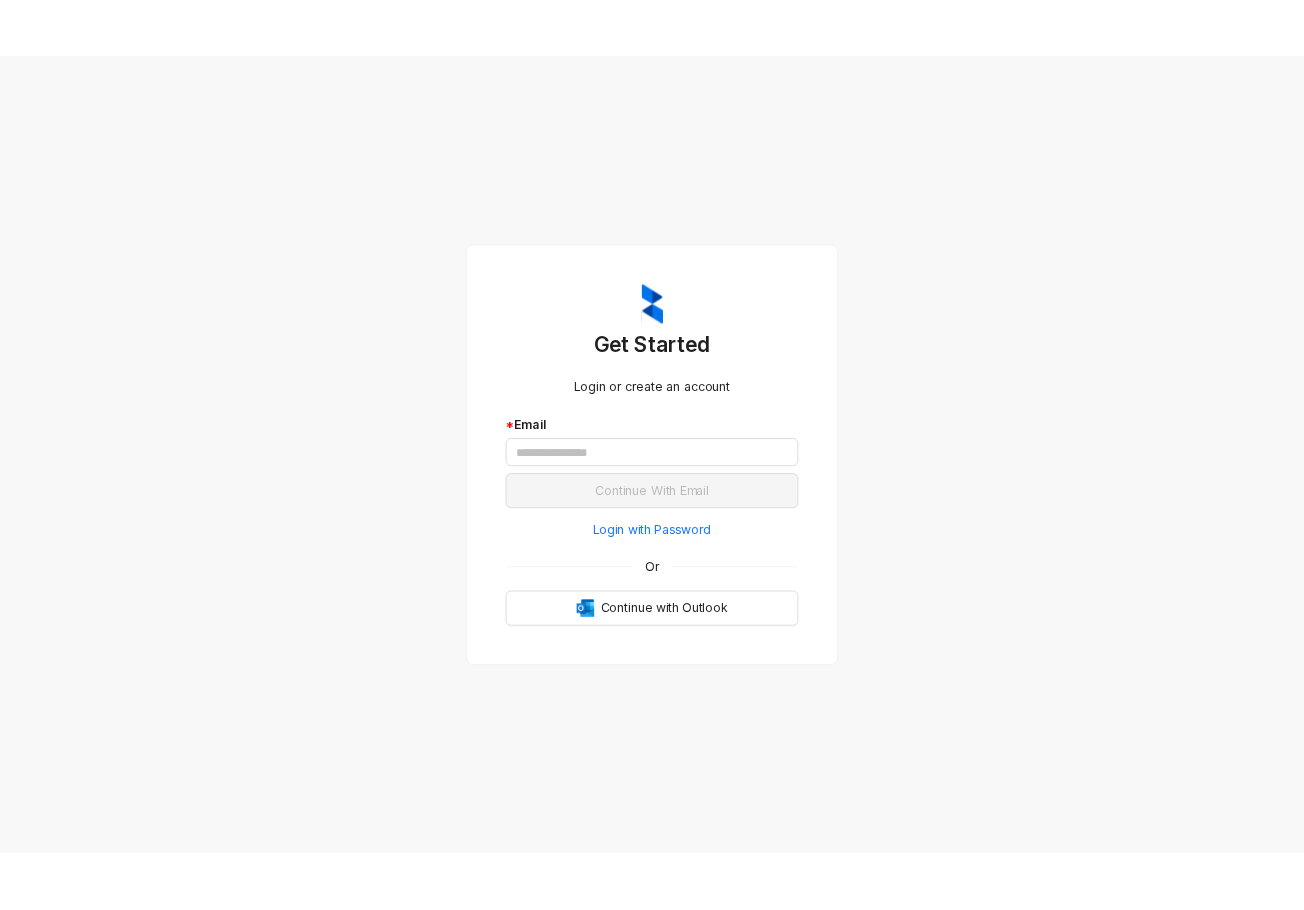 scroll, scrollTop: 0, scrollLeft: 0, axis: both 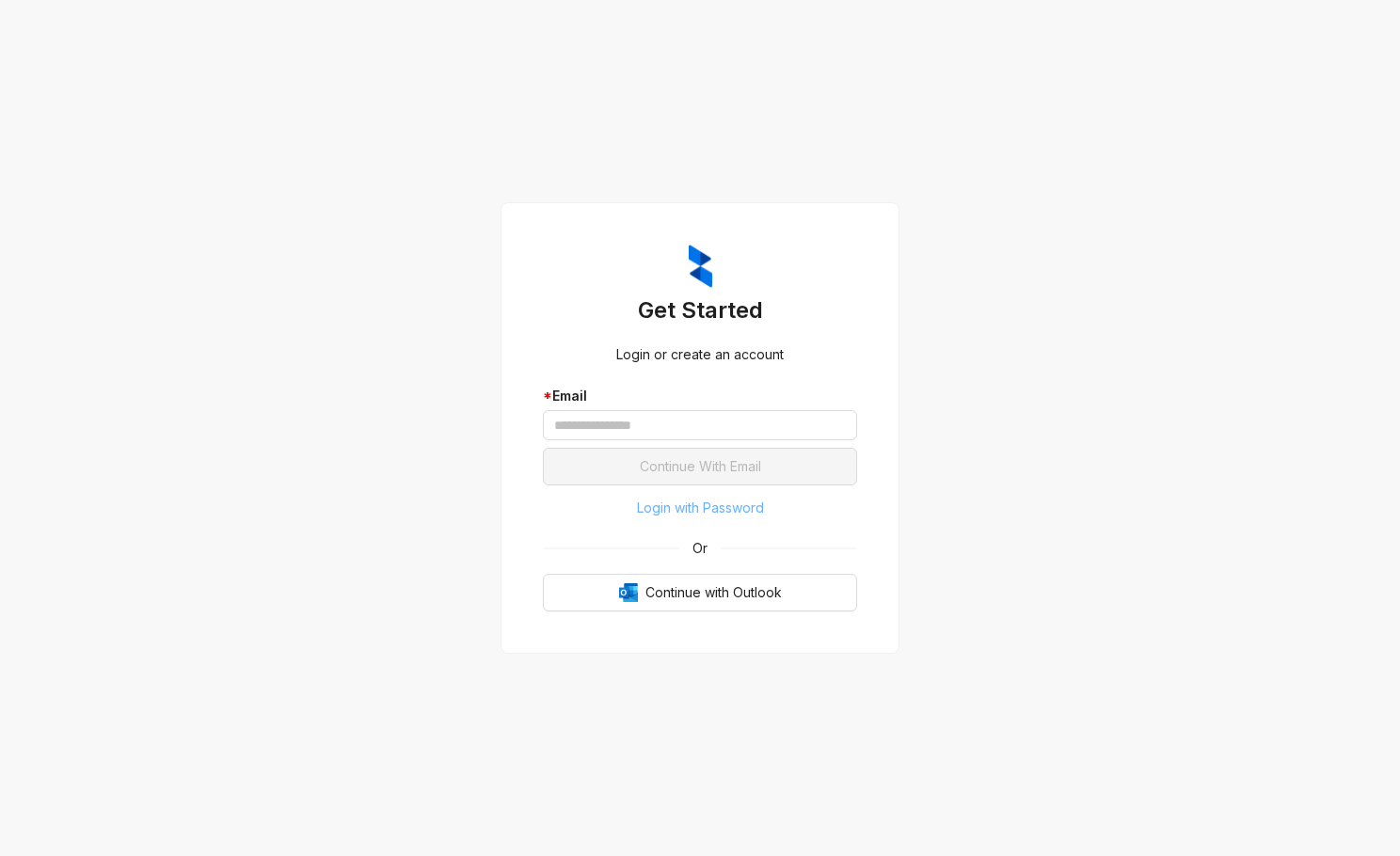 click on "Login with Password" at bounding box center (700, 508) 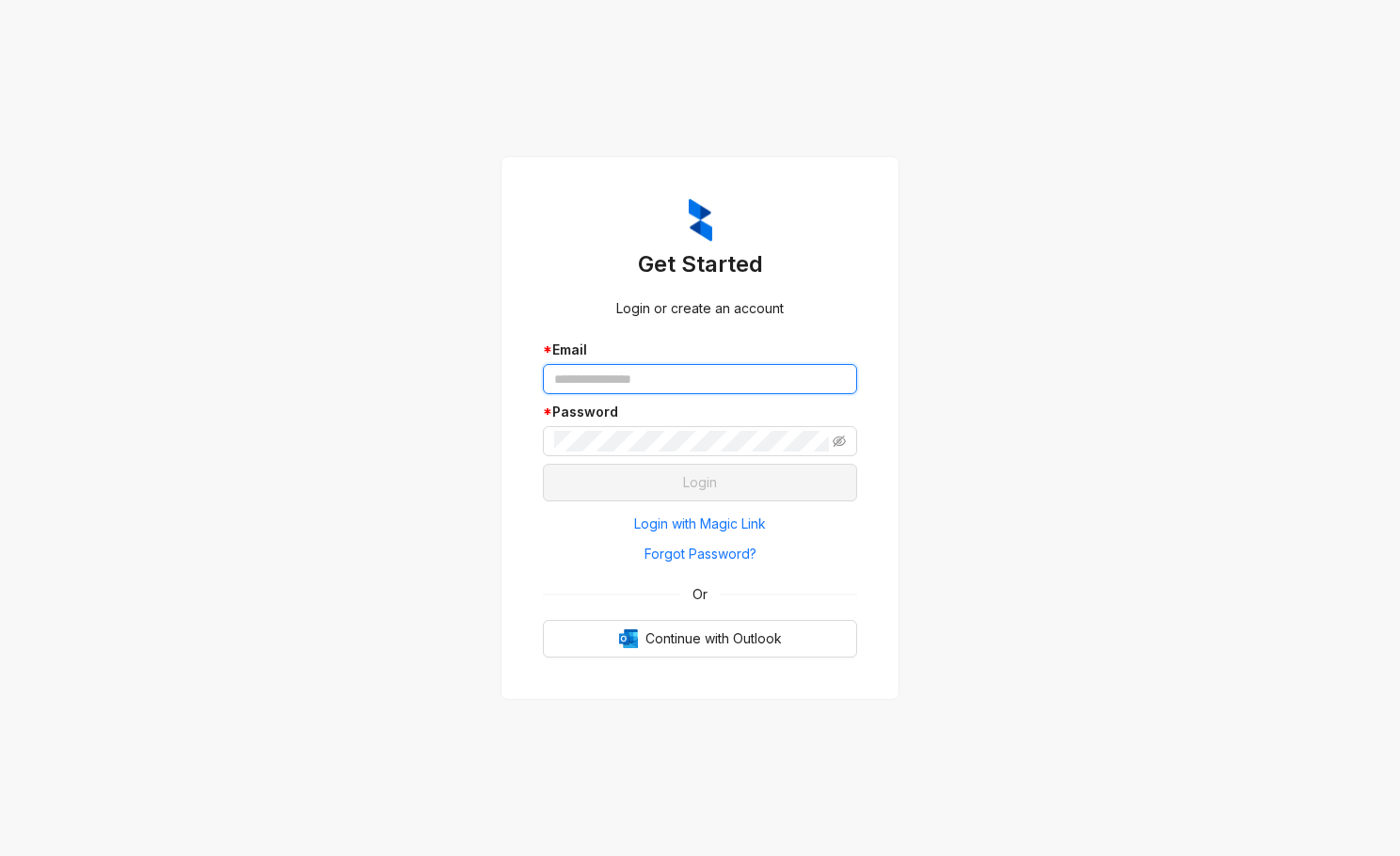 click at bounding box center (700, 379) 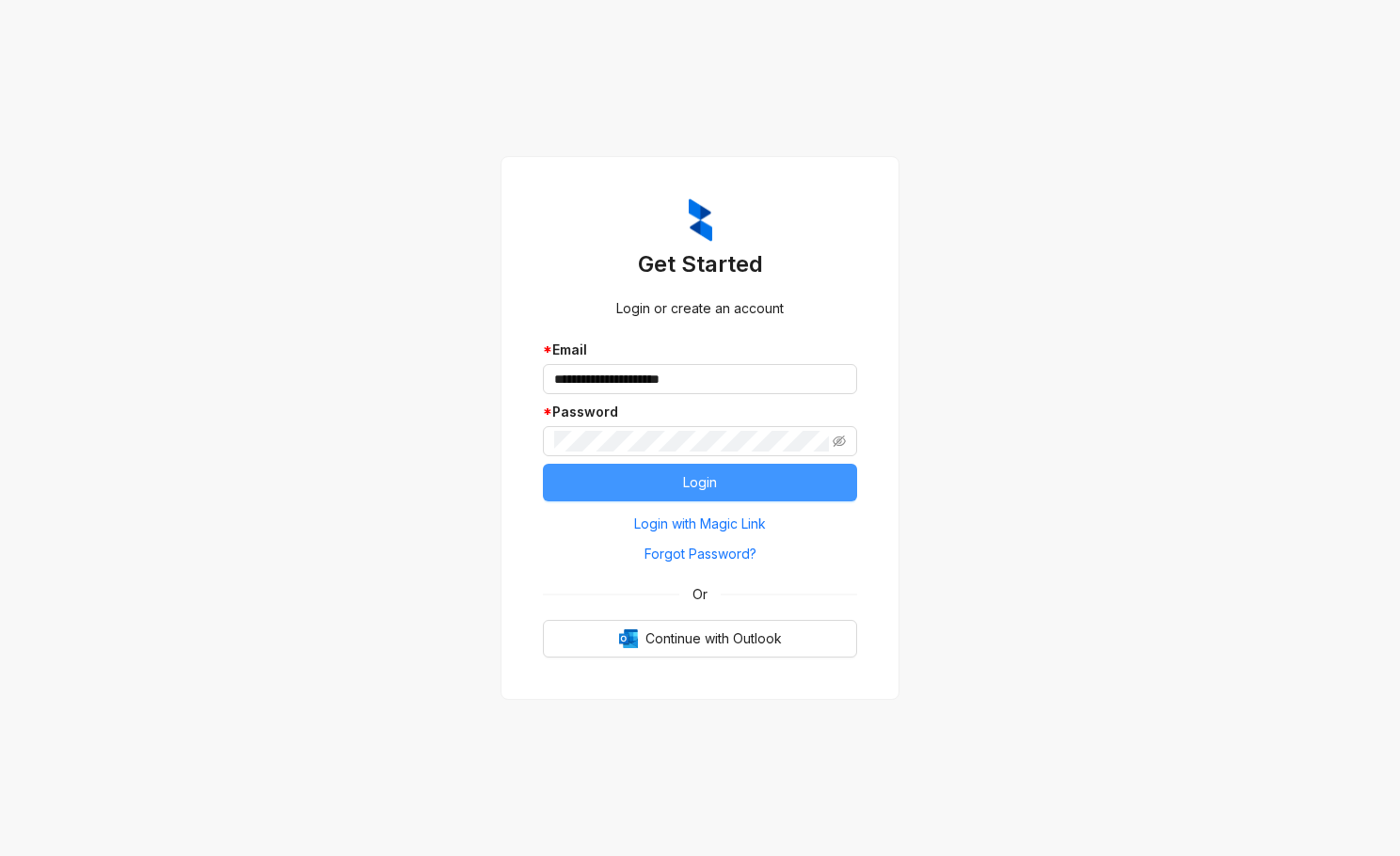 click on "Login" at bounding box center (700, 483) 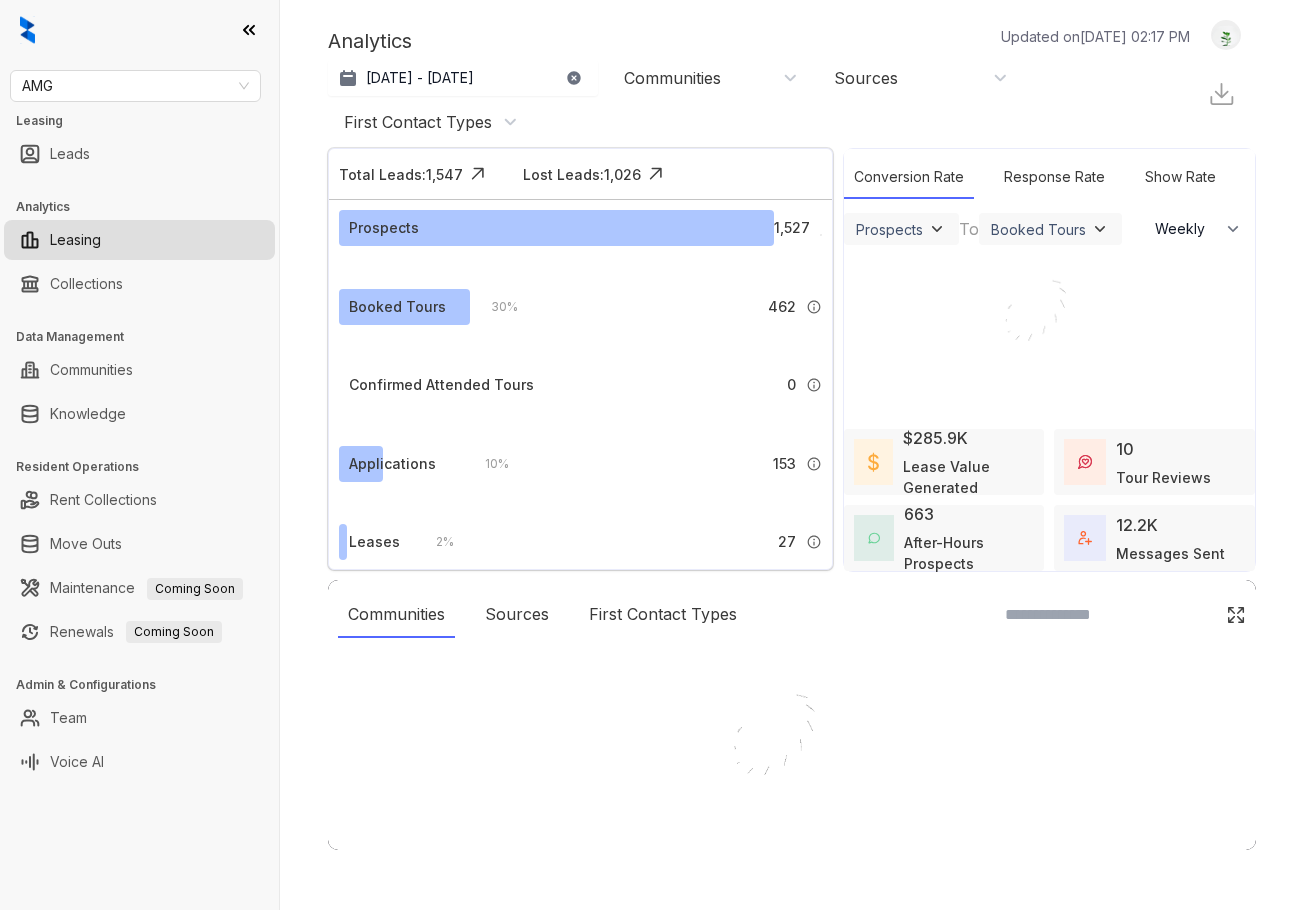 select on "******" 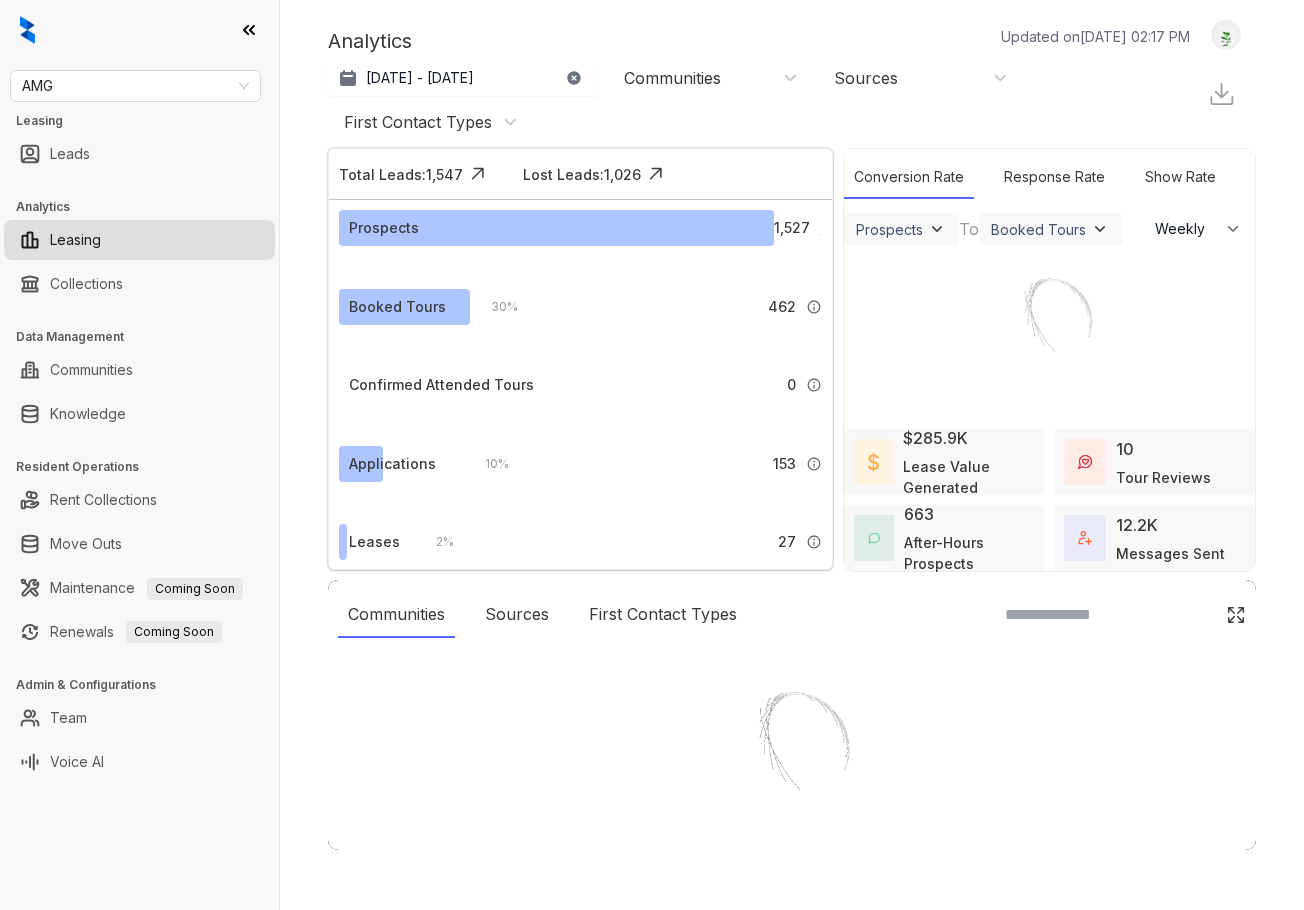 scroll, scrollTop: 0, scrollLeft: 0, axis: both 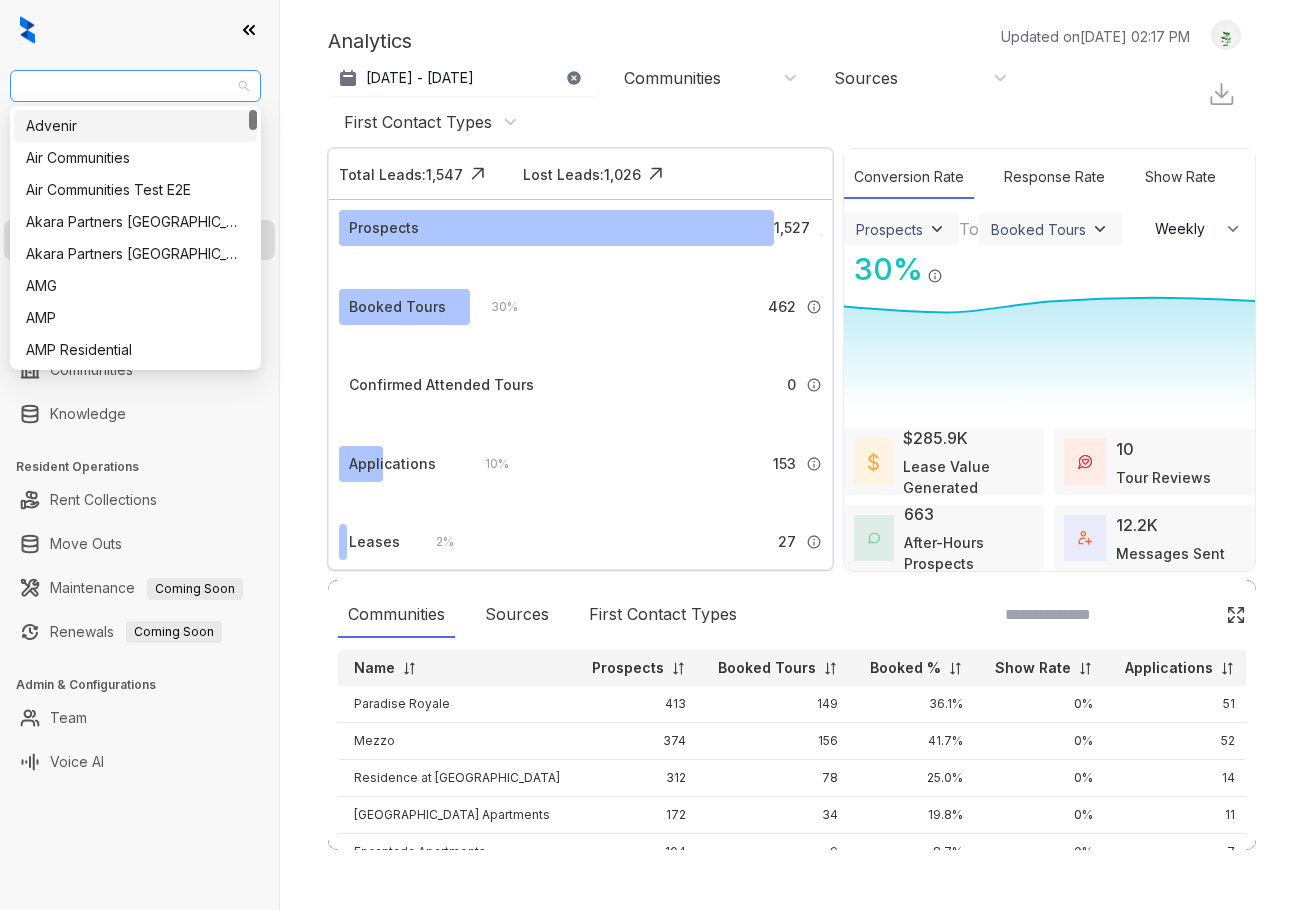 click on "AMG" at bounding box center [135, 86] 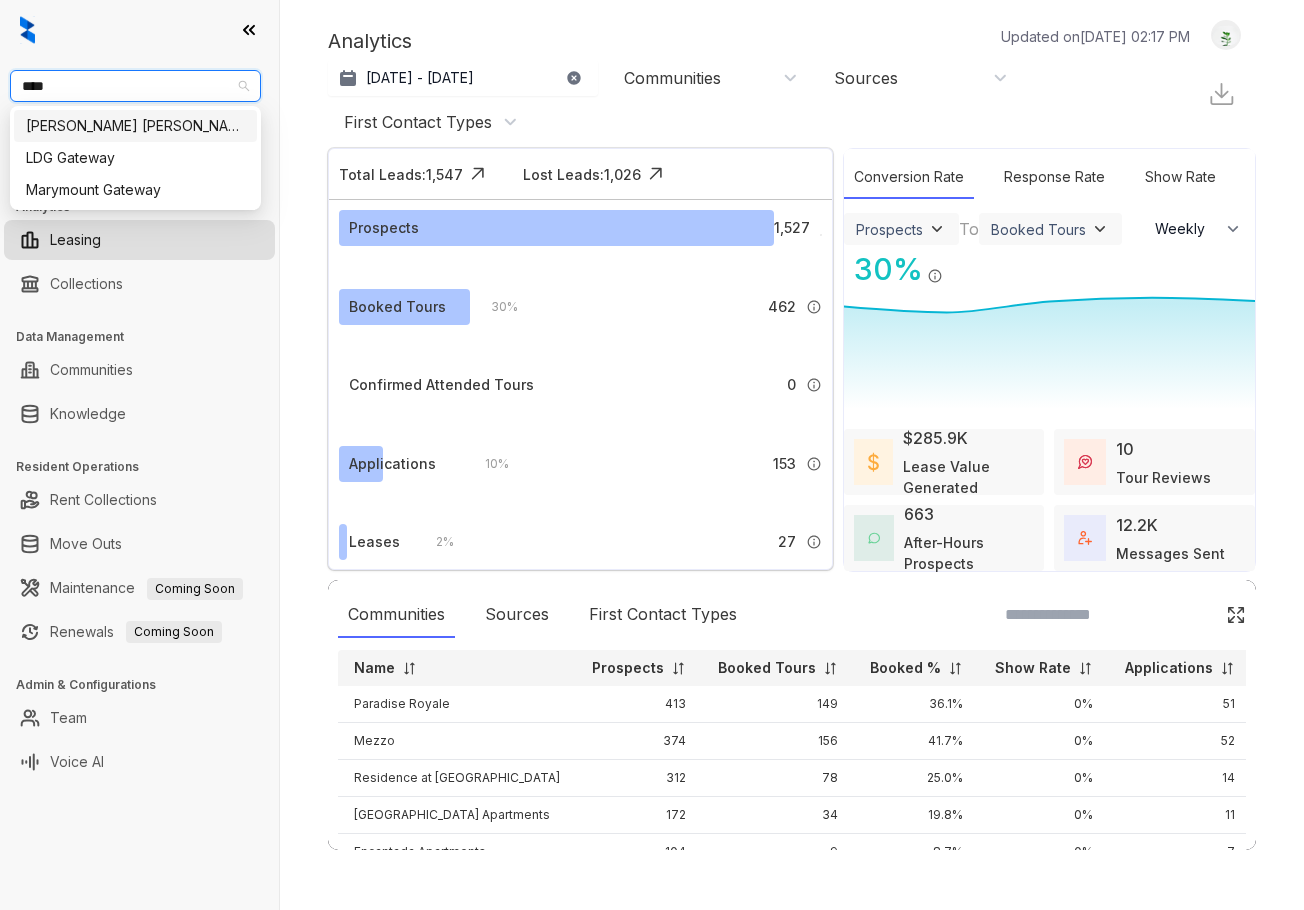 type on "*****" 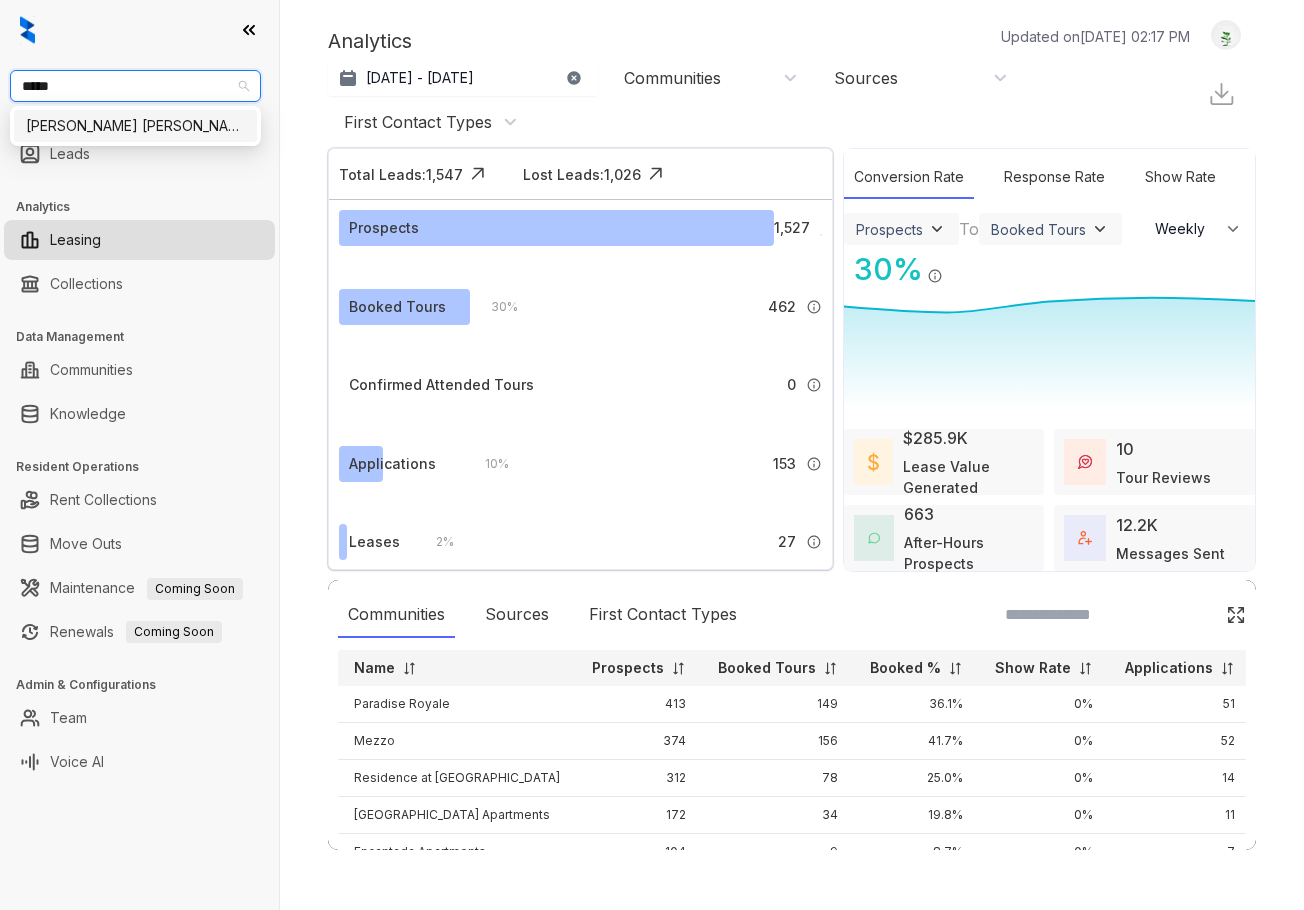 click on "Gates Hudson" at bounding box center (135, 126) 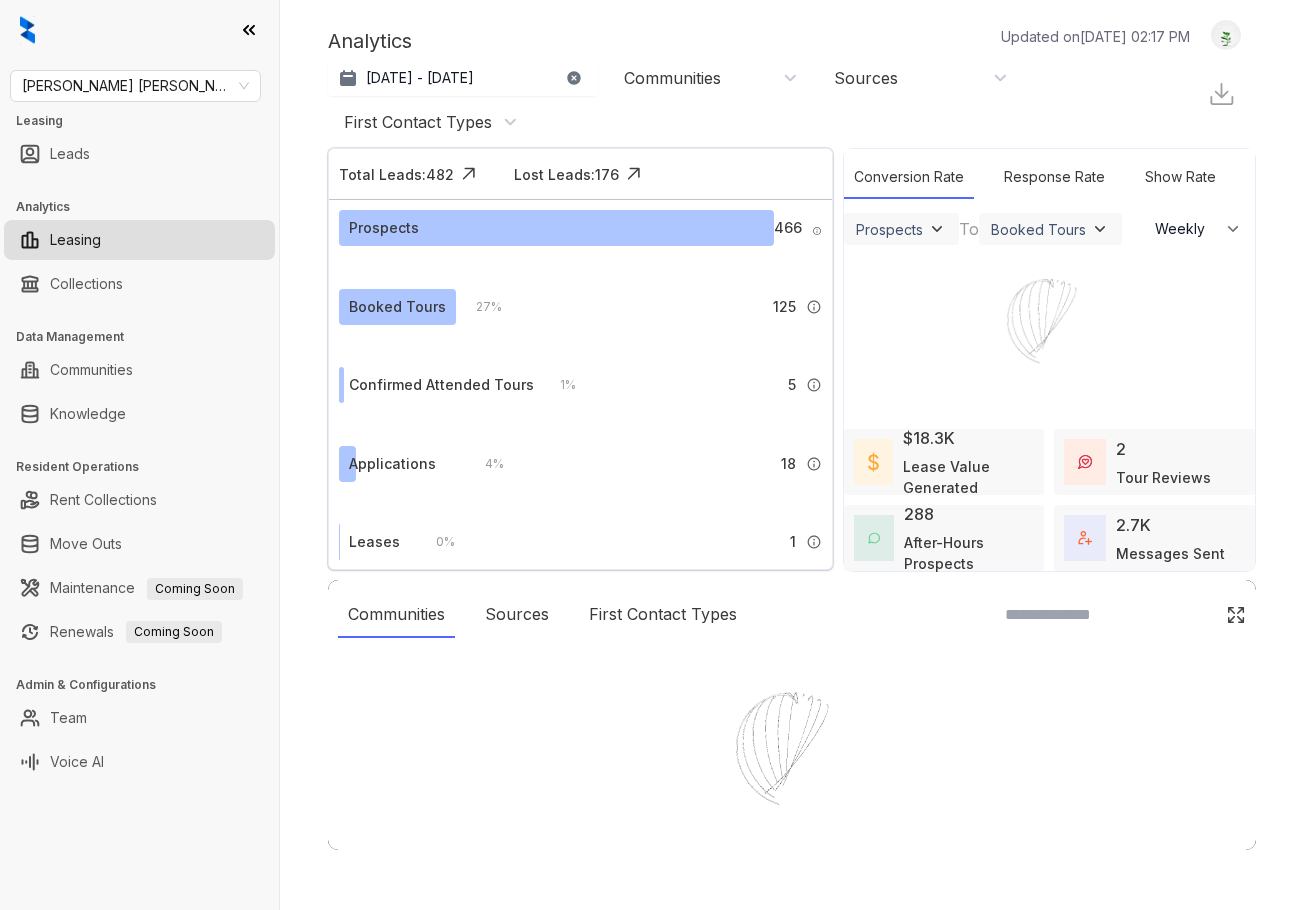 select on "******" 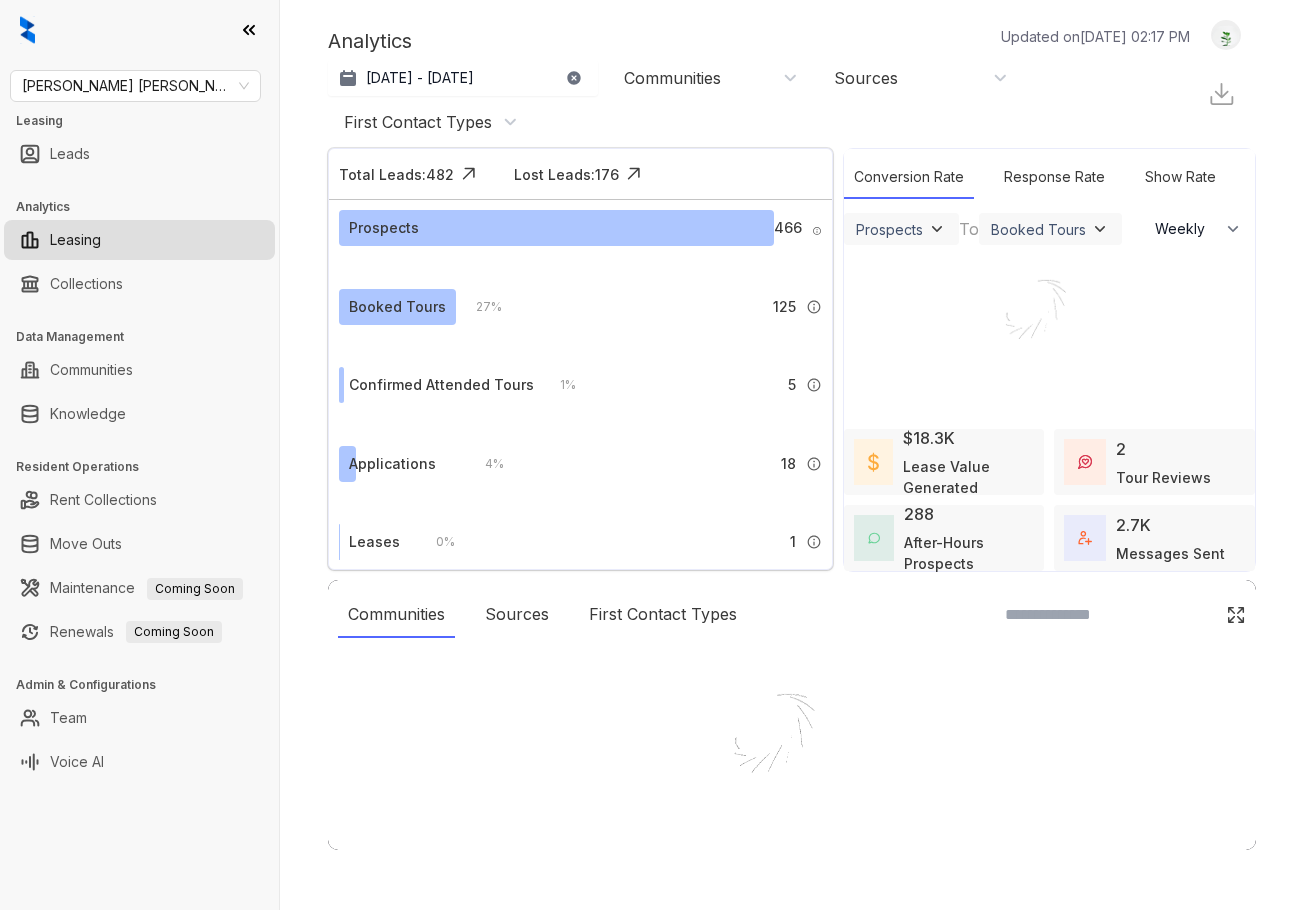 scroll, scrollTop: 0, scrollLeft: 0, axis: both 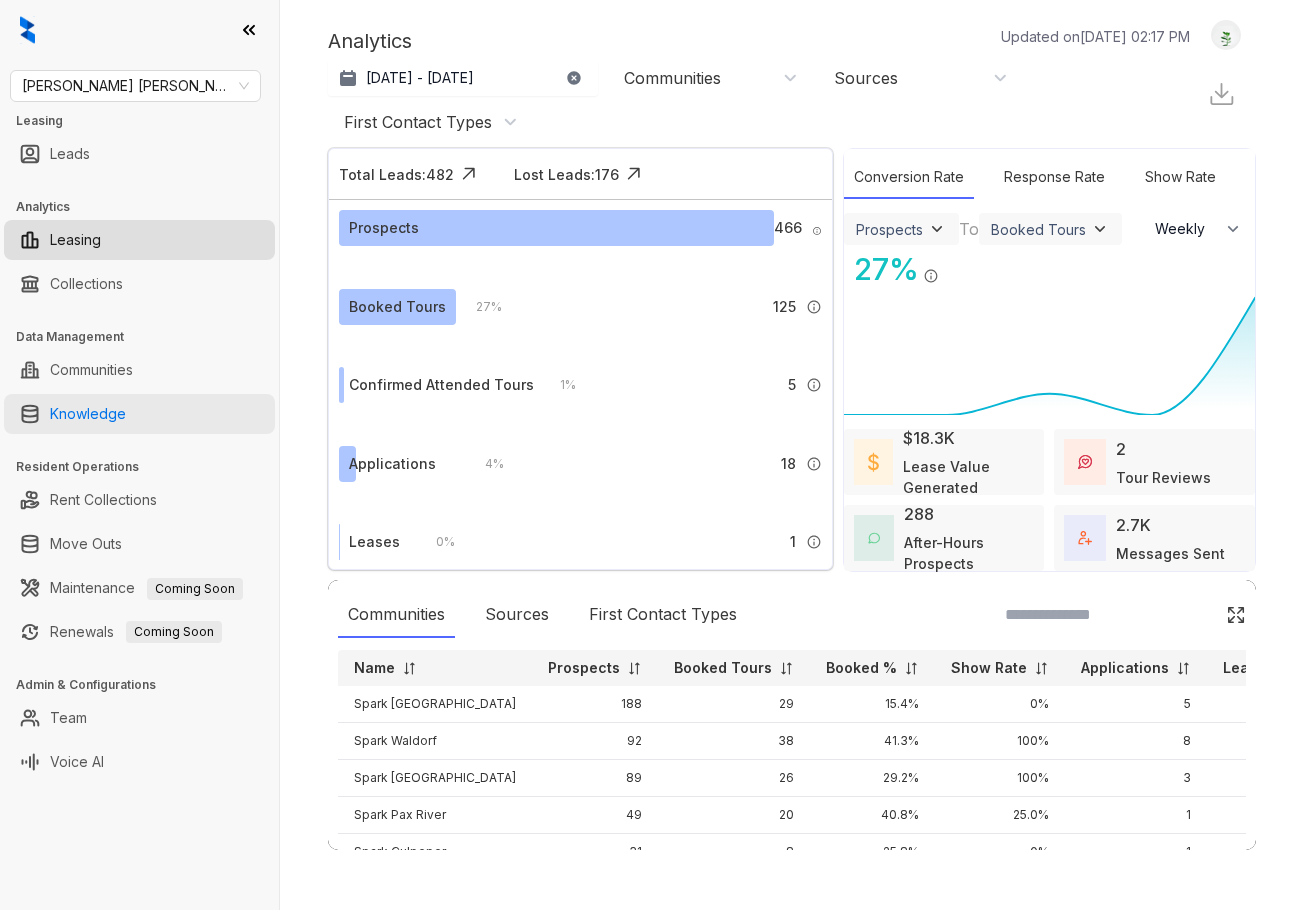 click on "Knowledge" at bounding box center (88, 414) 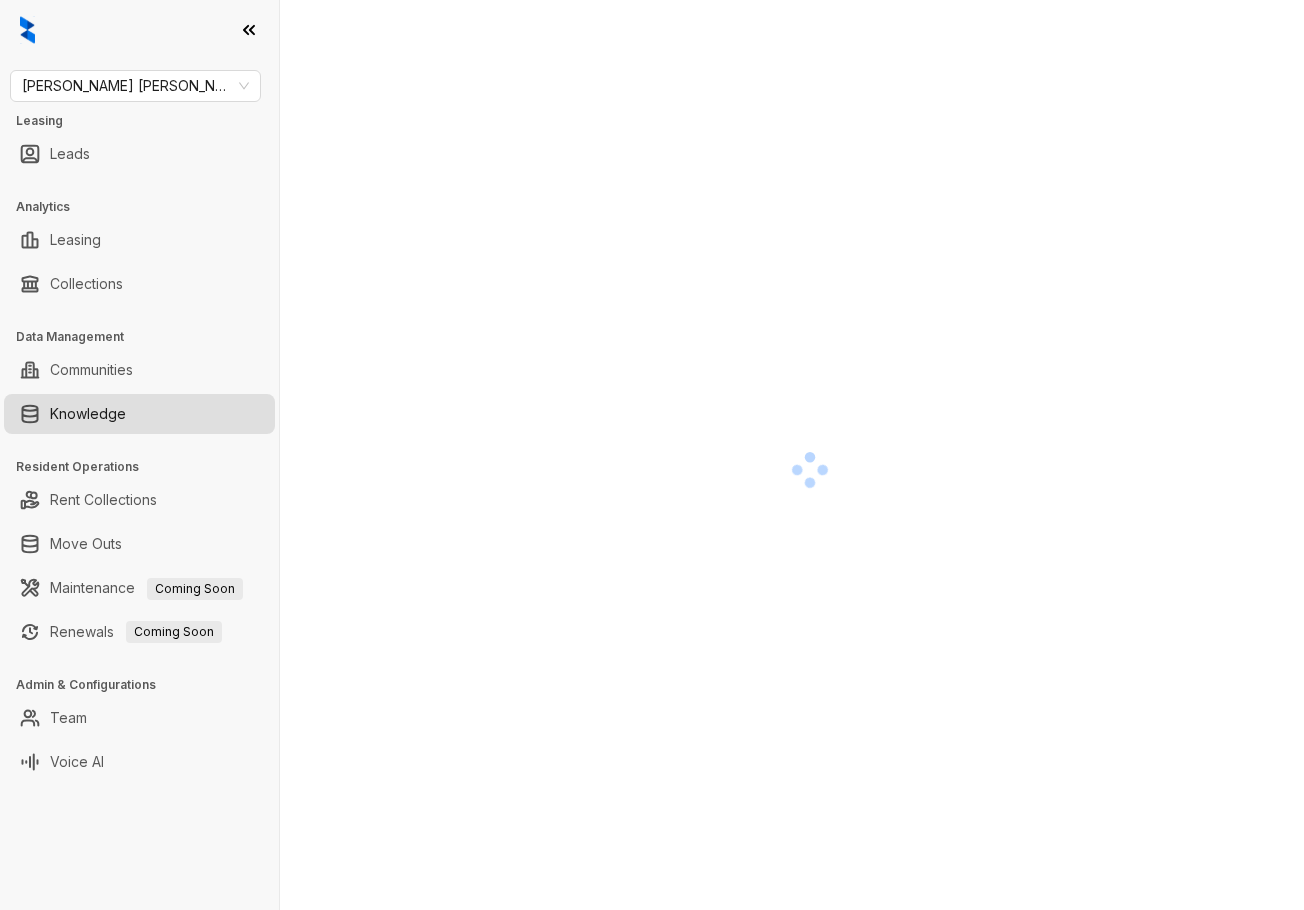 scroll, scrollTop: 0, scrollLeft: 0, axis: both 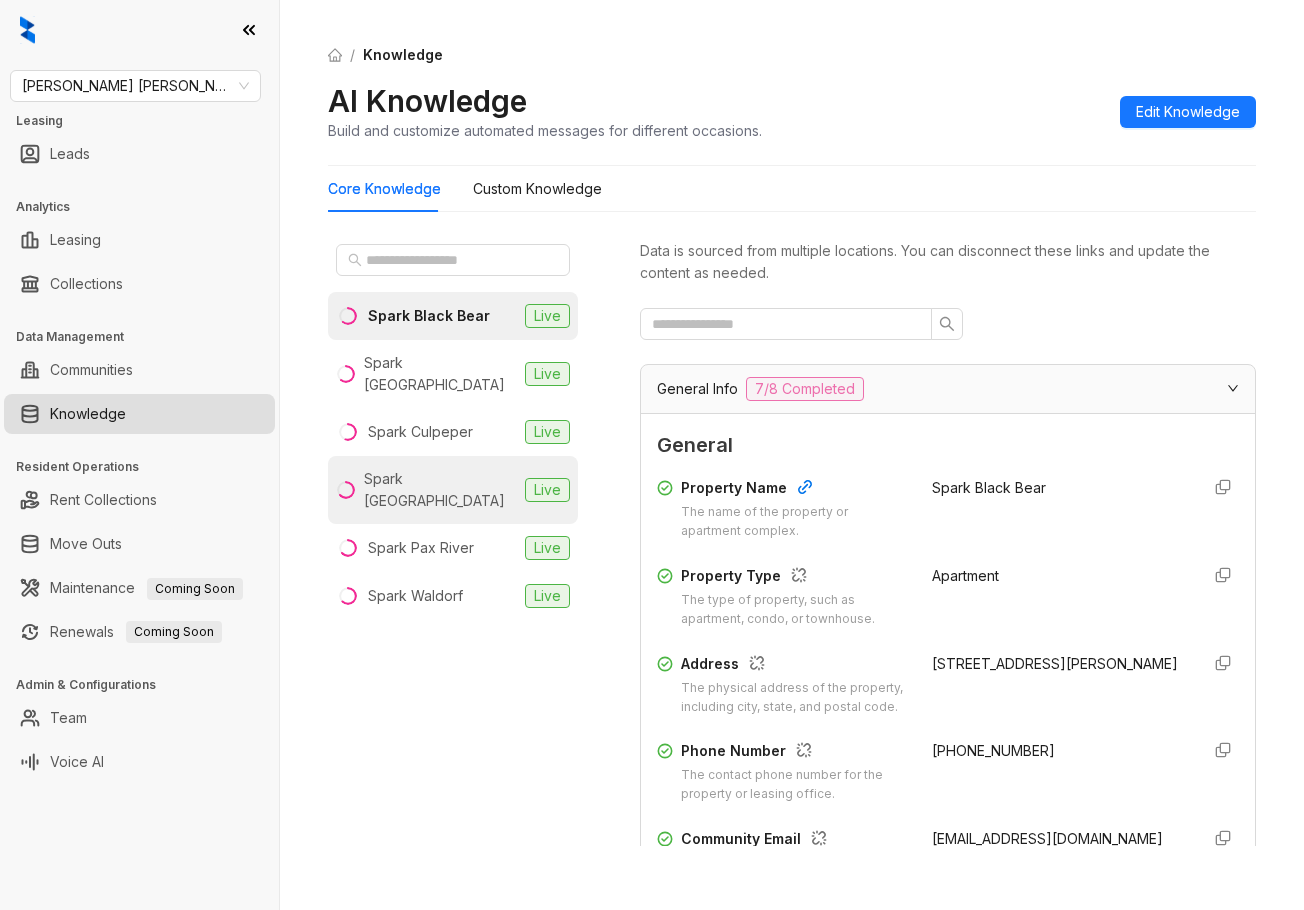 drag, startPoint x: 455, startPoint y: 461, endPoint x: 508, endPoint y: 452, distance: 53.75872 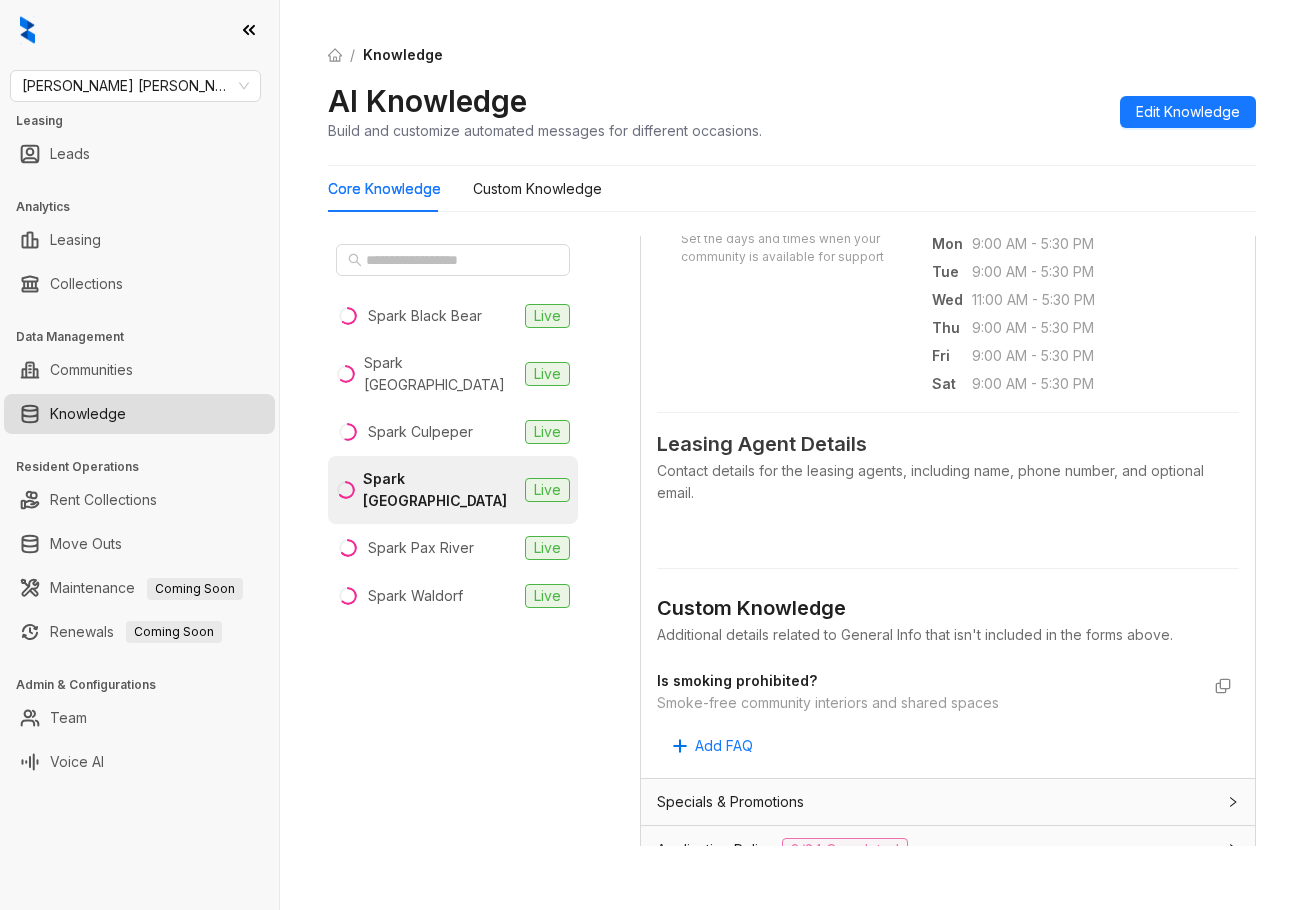 scroll, scrollTop: 900, scrollLeft: 0, axis: vertical 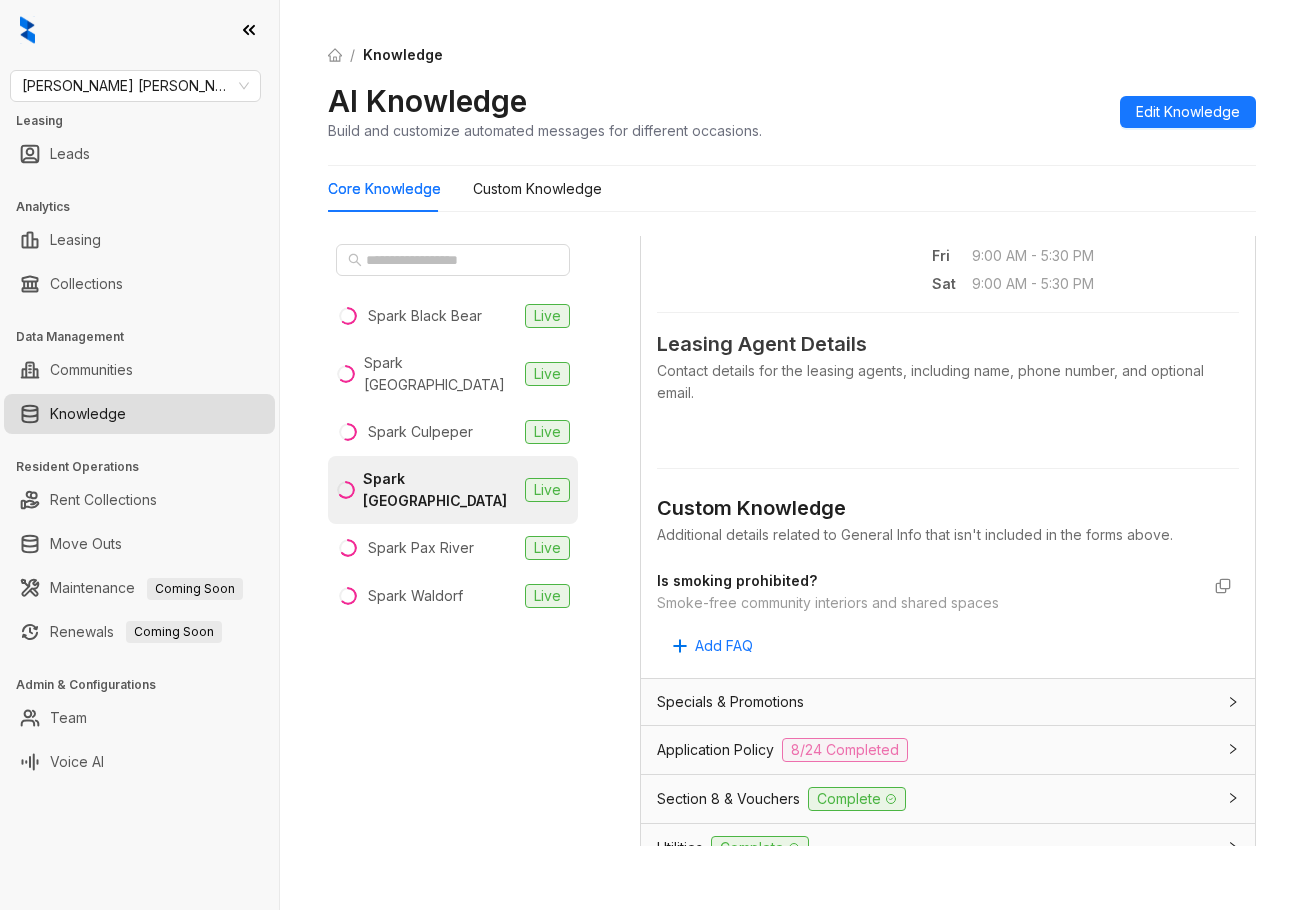 click on "Application Policy 8/24 Completed" at bounding box center (948, 750) 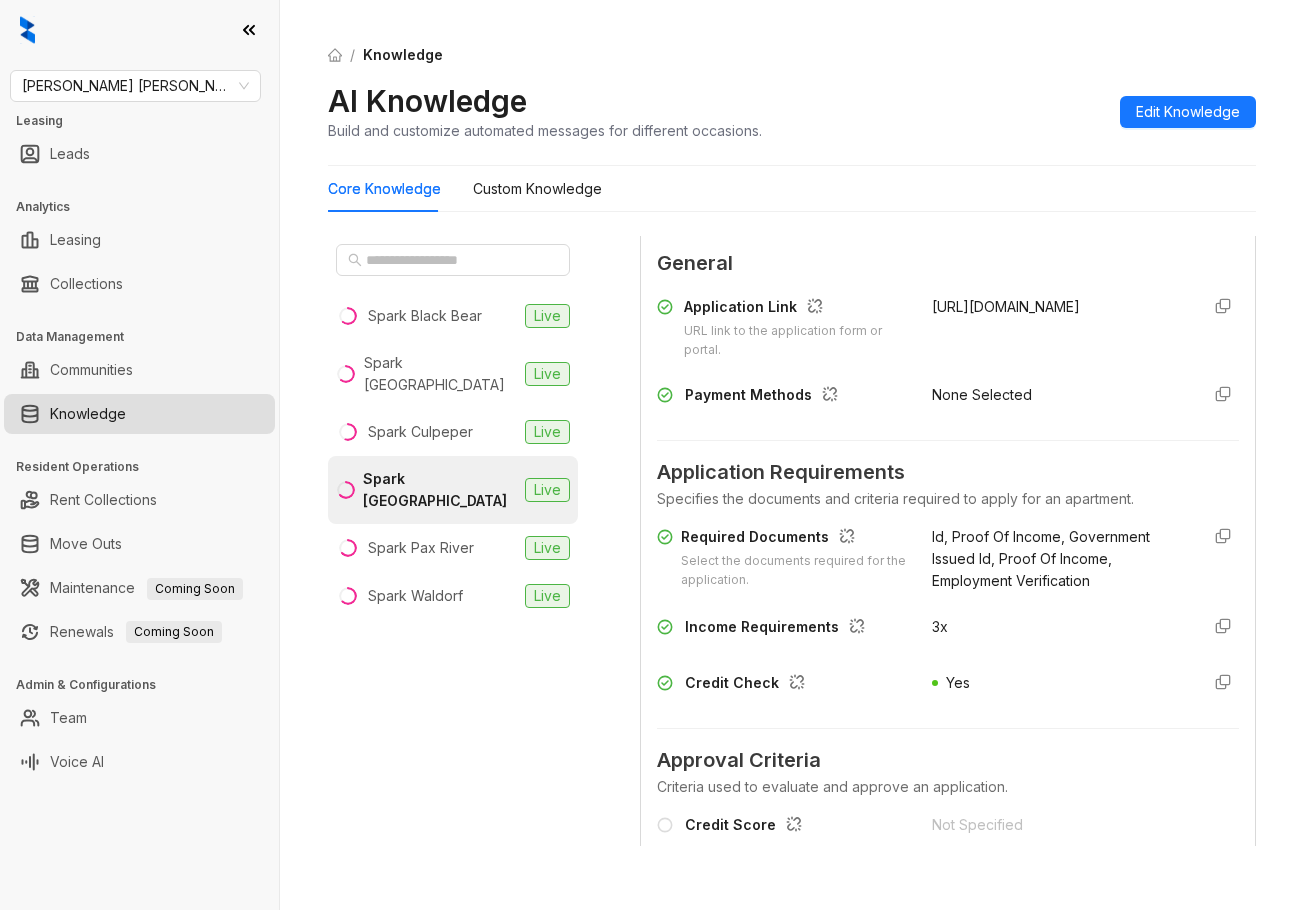scroll, scrollTop: 1400, scrollLeft: 0, axis: vertical 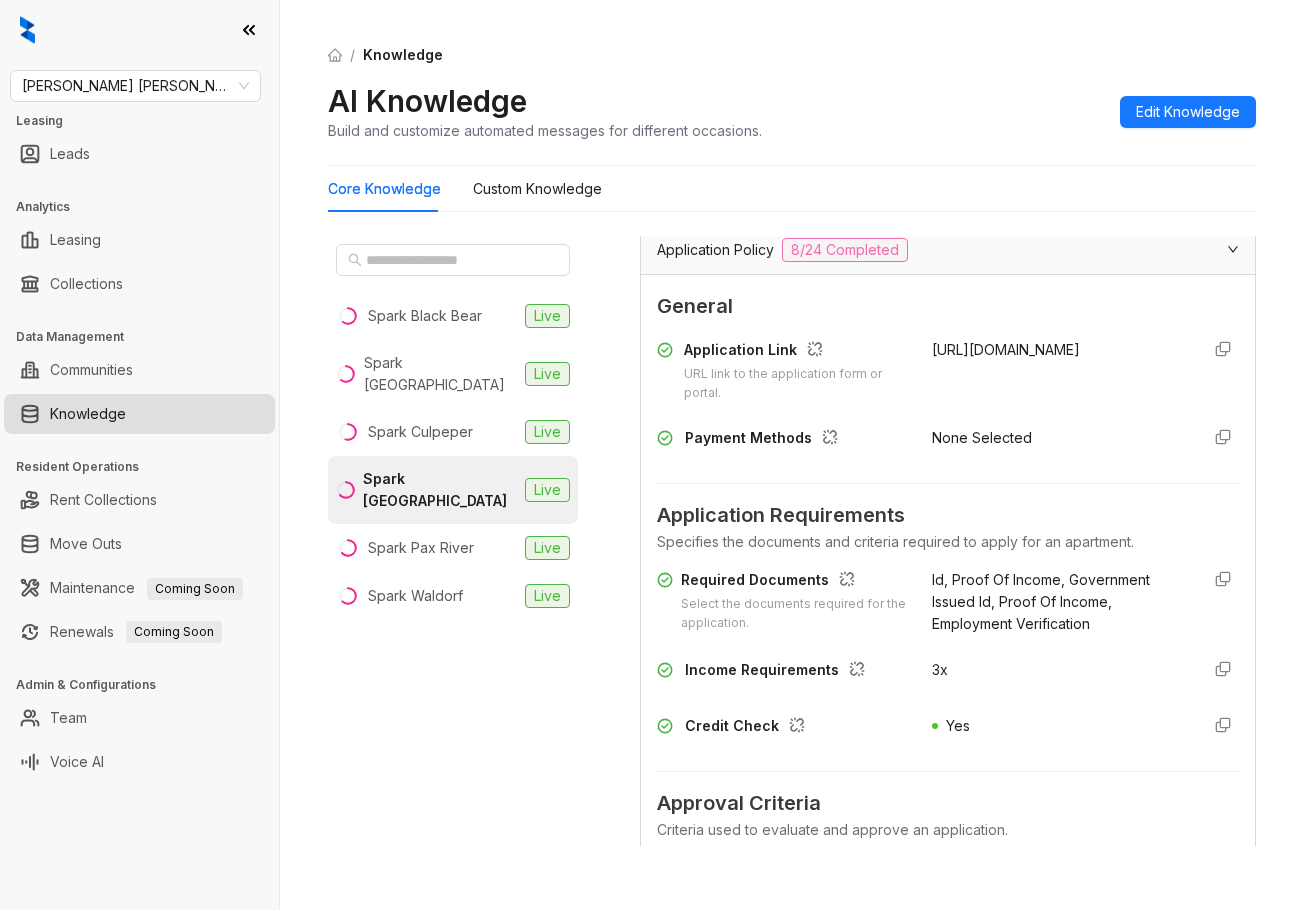 drag, startPoint x: 897, startPoint y: 360, endPoint x: 1011, endPoint y: 381, distance: 115.918076 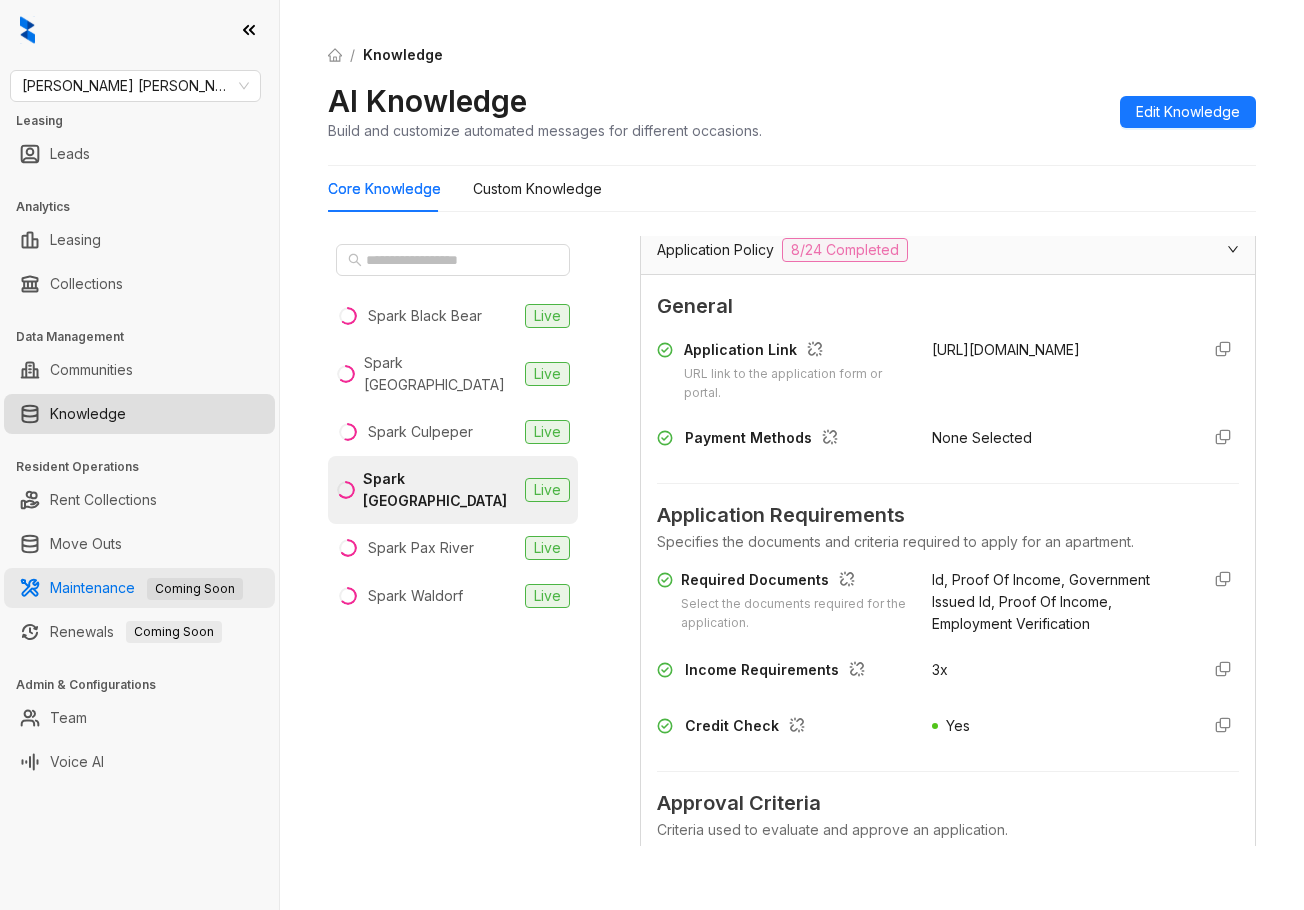 copy on "https://sparkoxonhill.securecafe.com/onlineleasing" 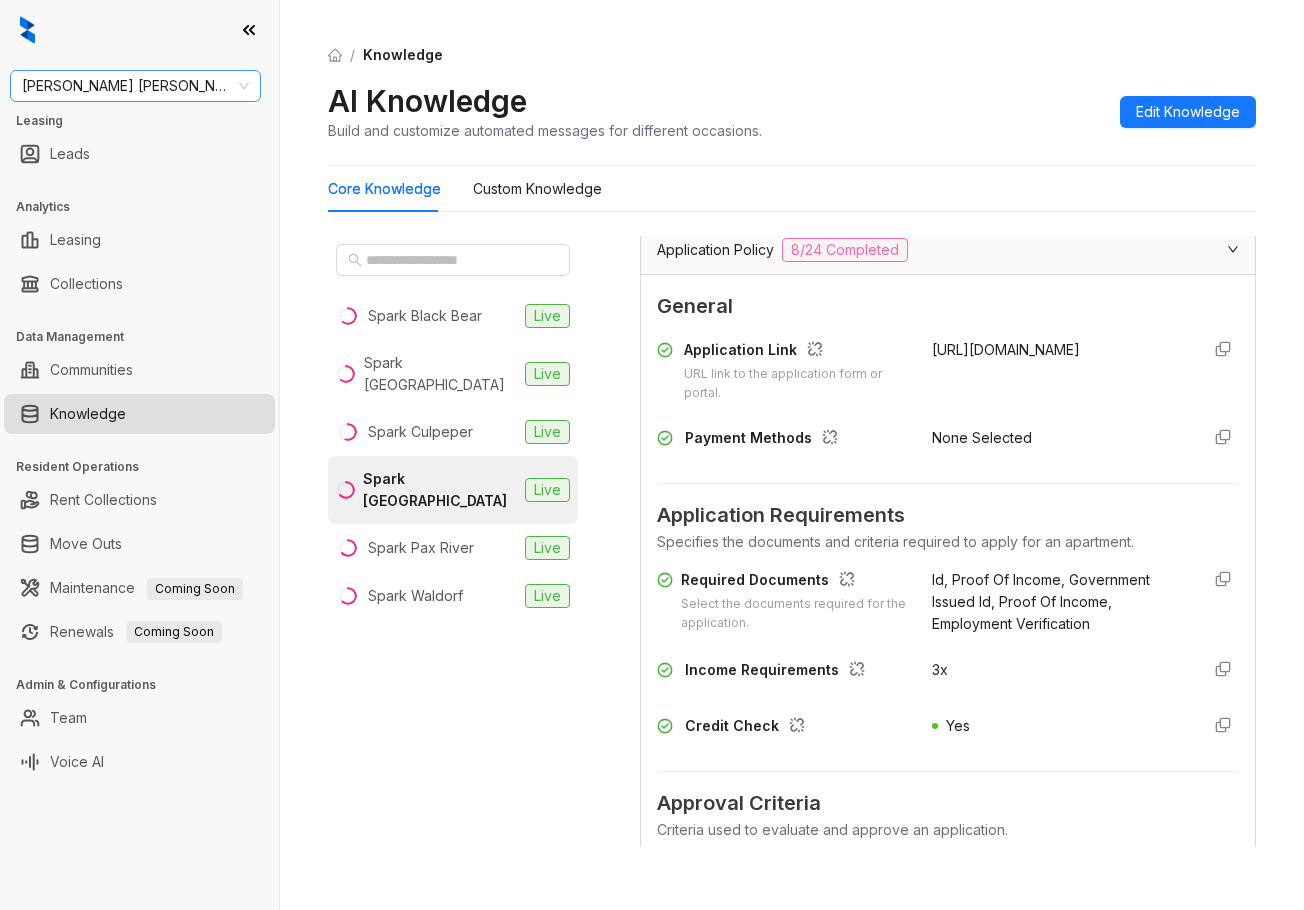 click on "Gates Hudson" at bounding box center [135, 86] 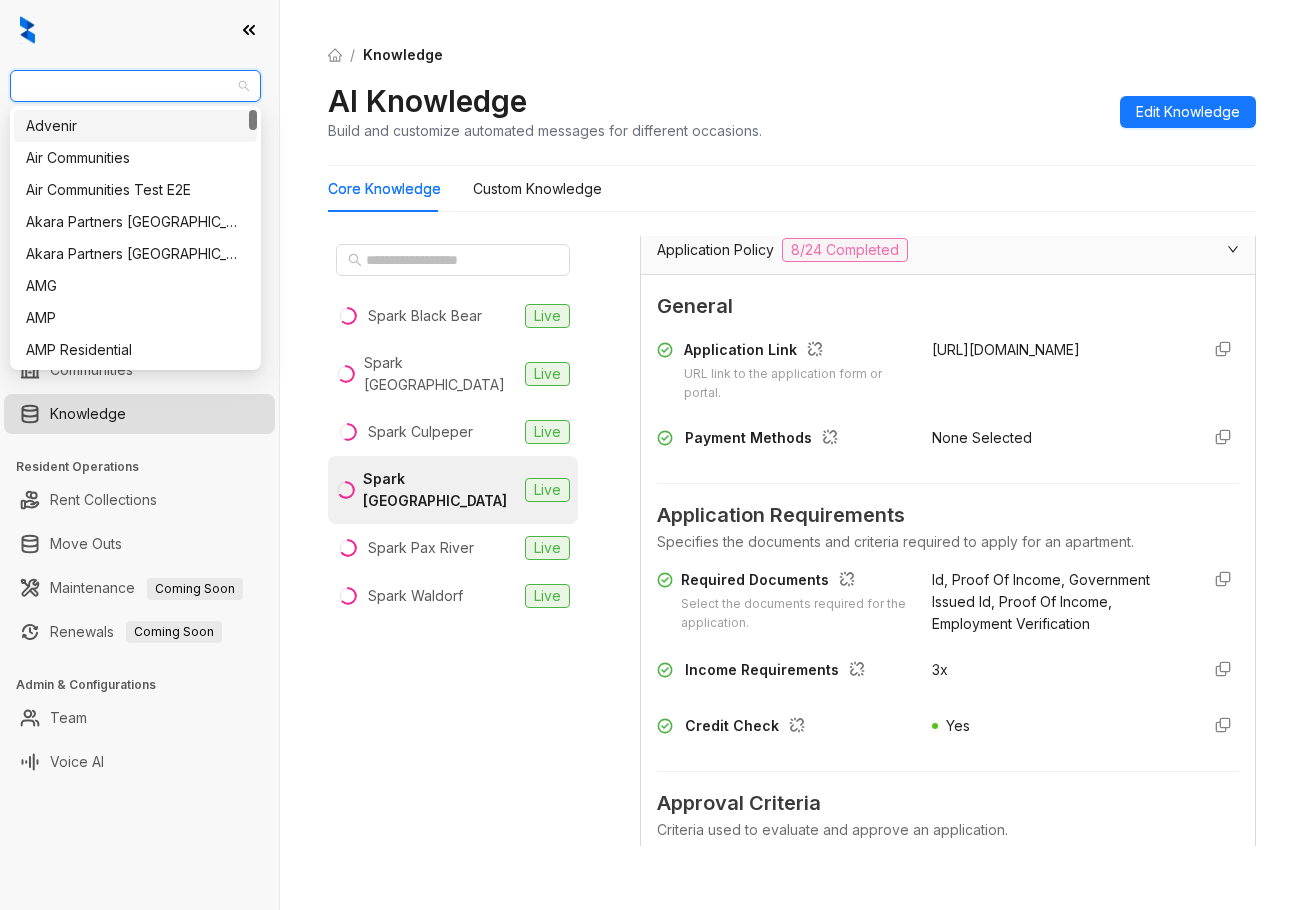 click on "Gates Hudson" at bounding box center (135, 86) 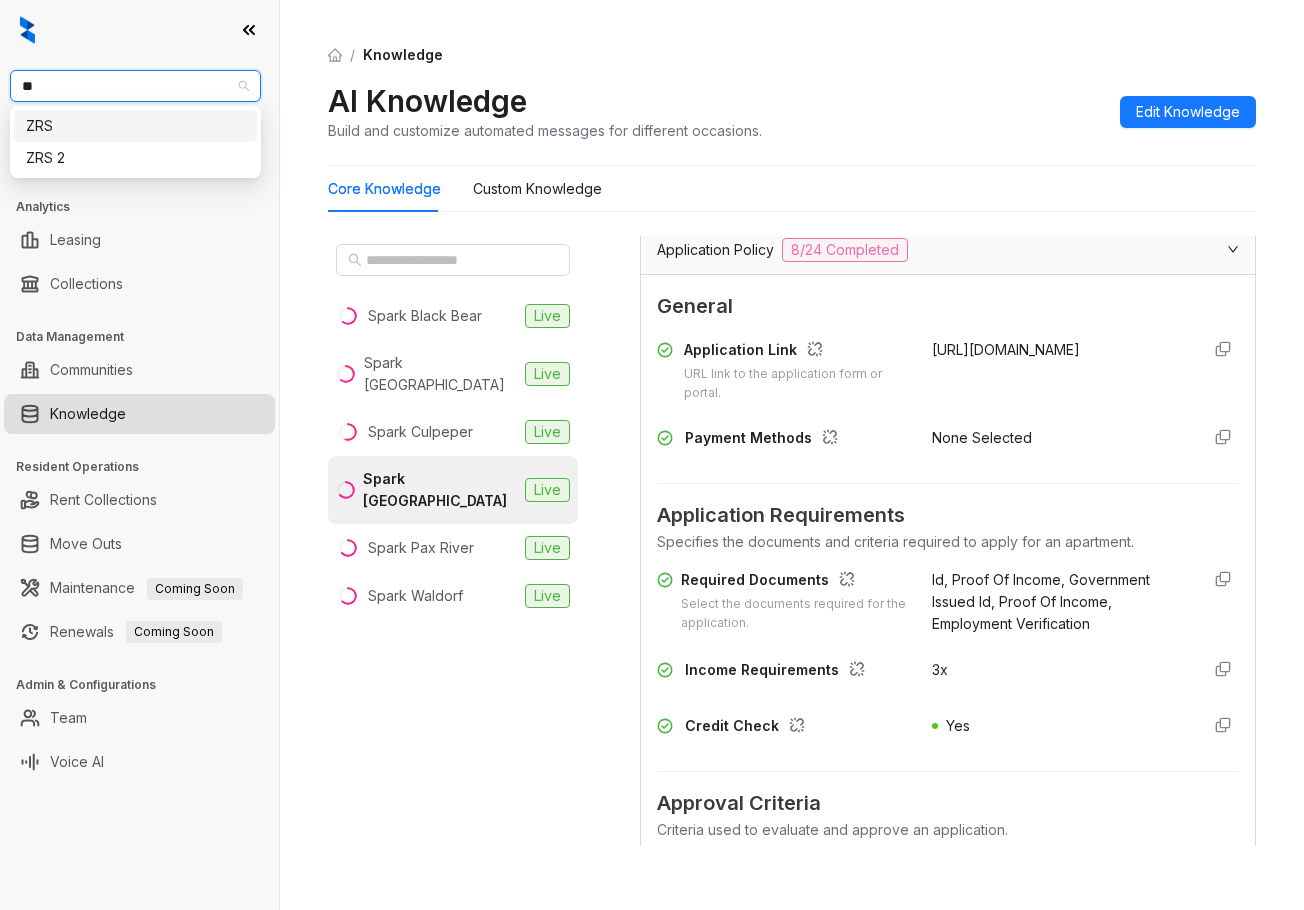 type on "***" 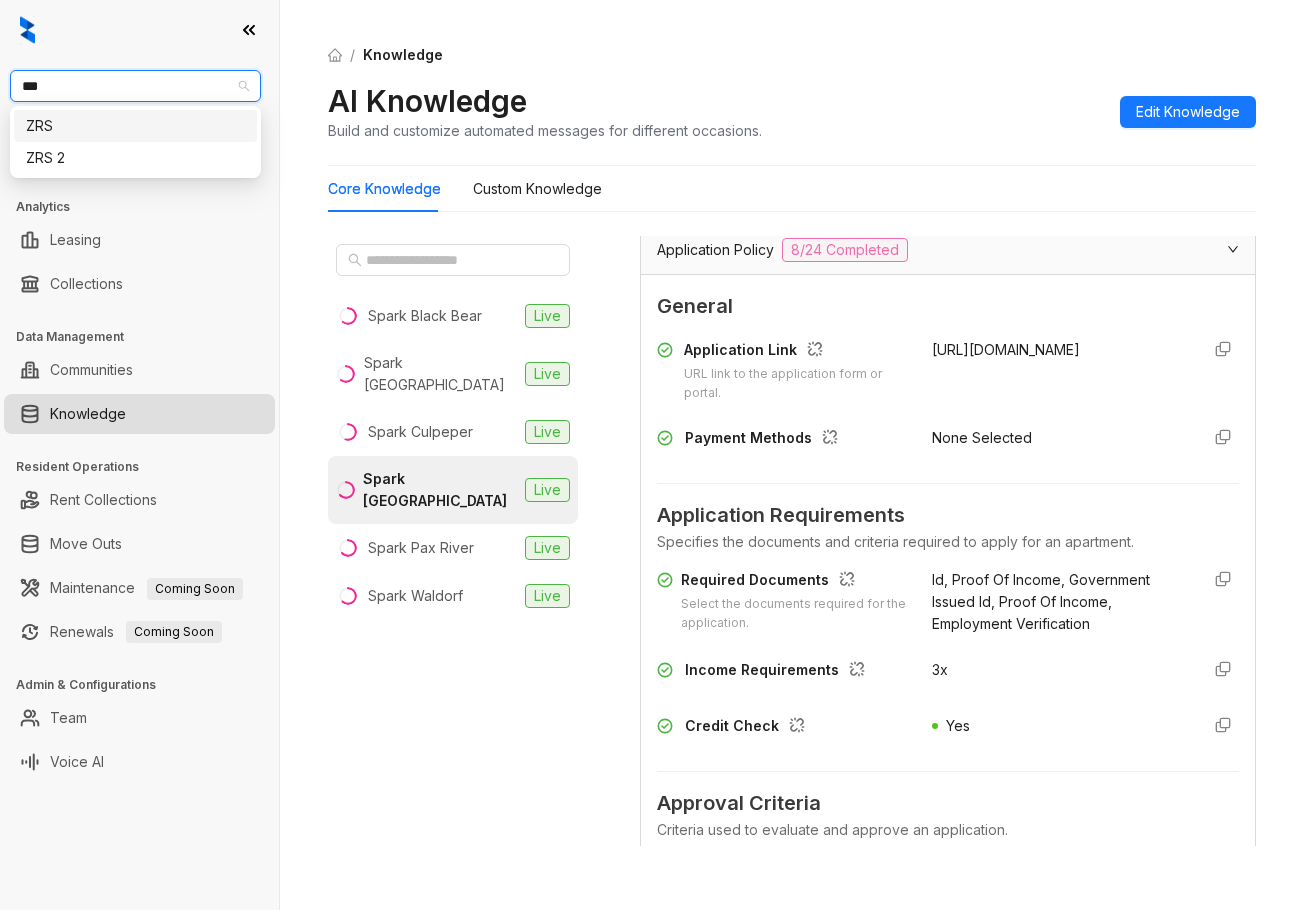 click on "ZRS" at bounding box center (135, 126) 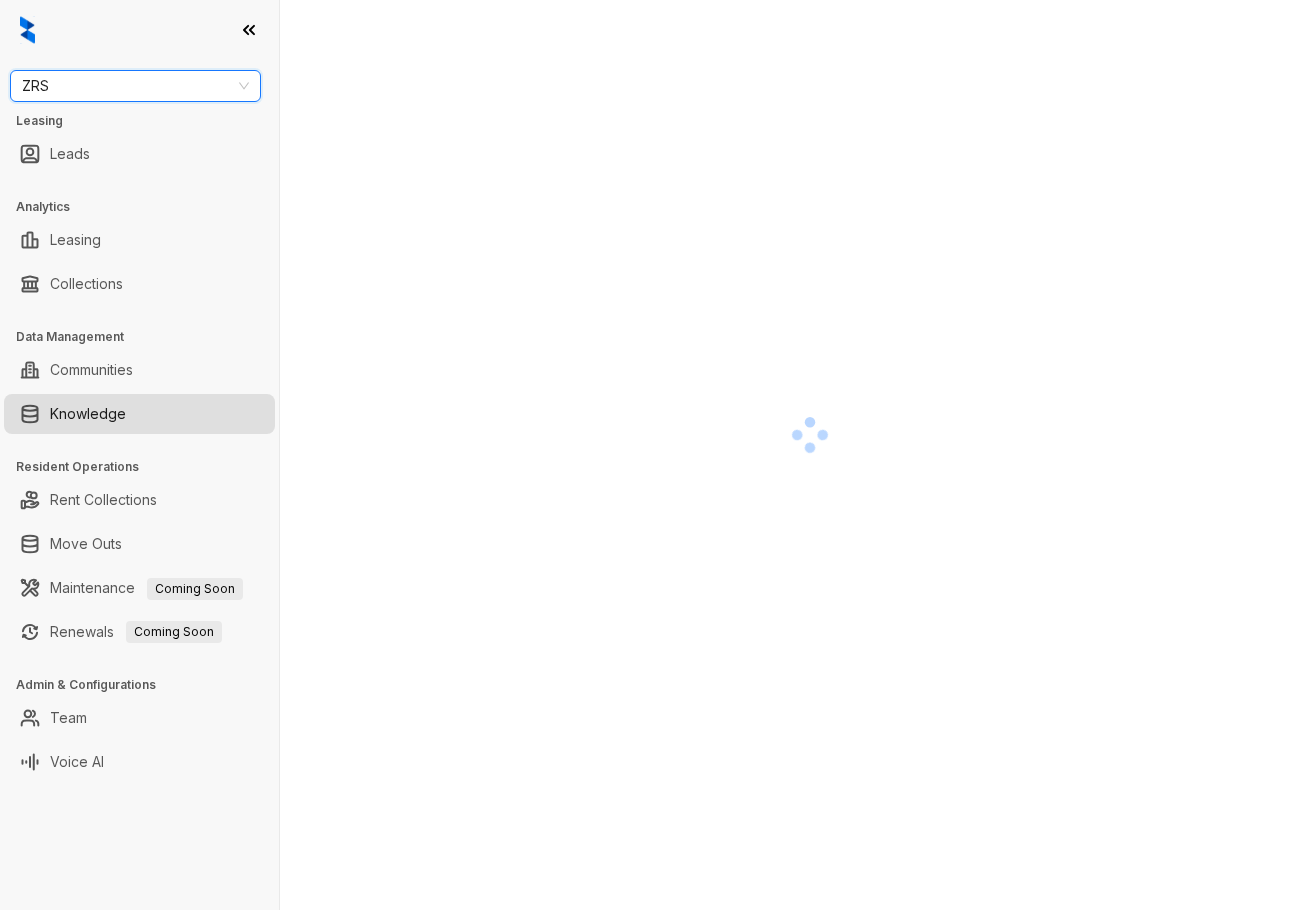scroll, scrollTop: 55, scrollLeft: 0, axis: vertical 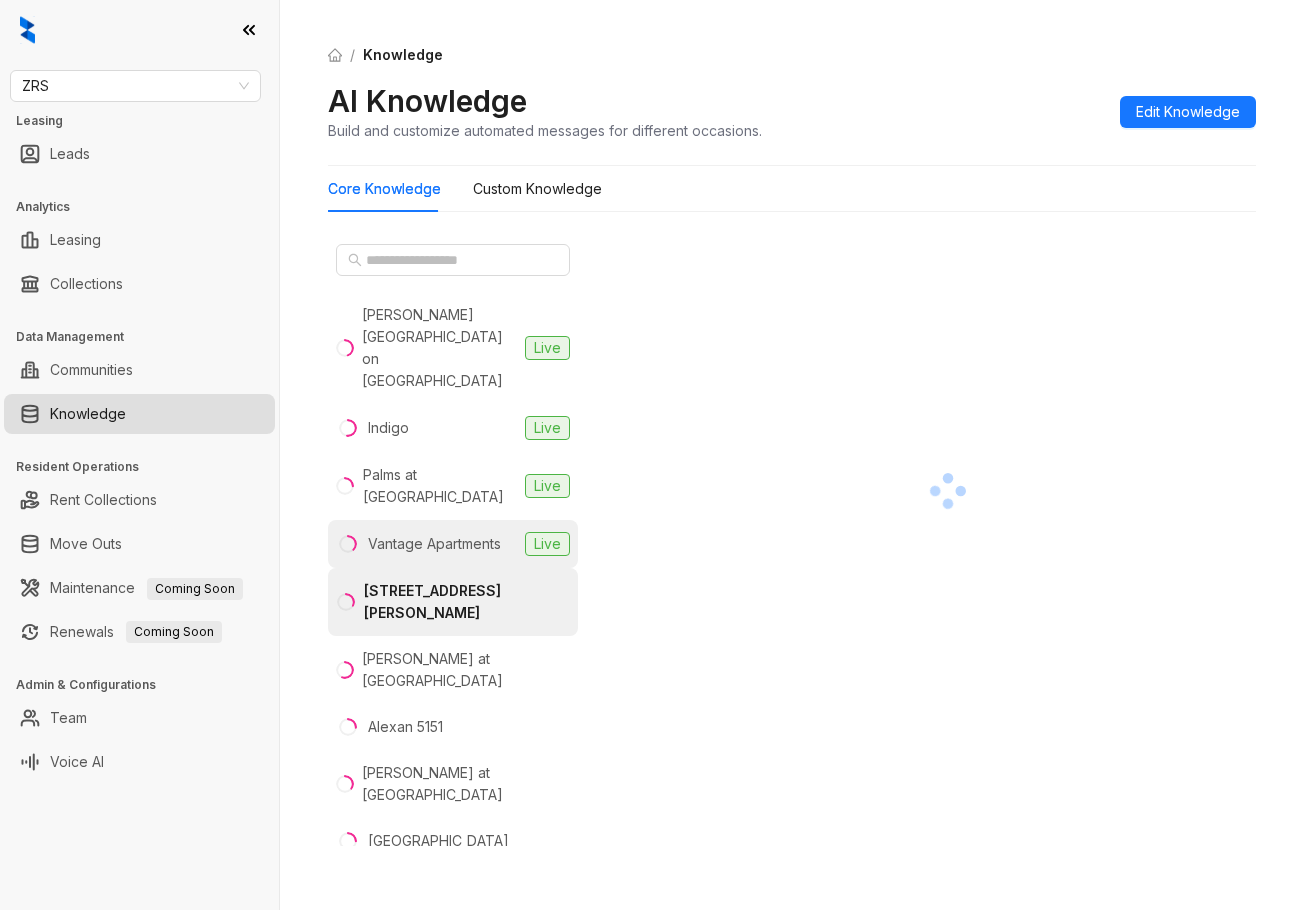 click on "Vantage Apartments" at bounding box center (434, 544) 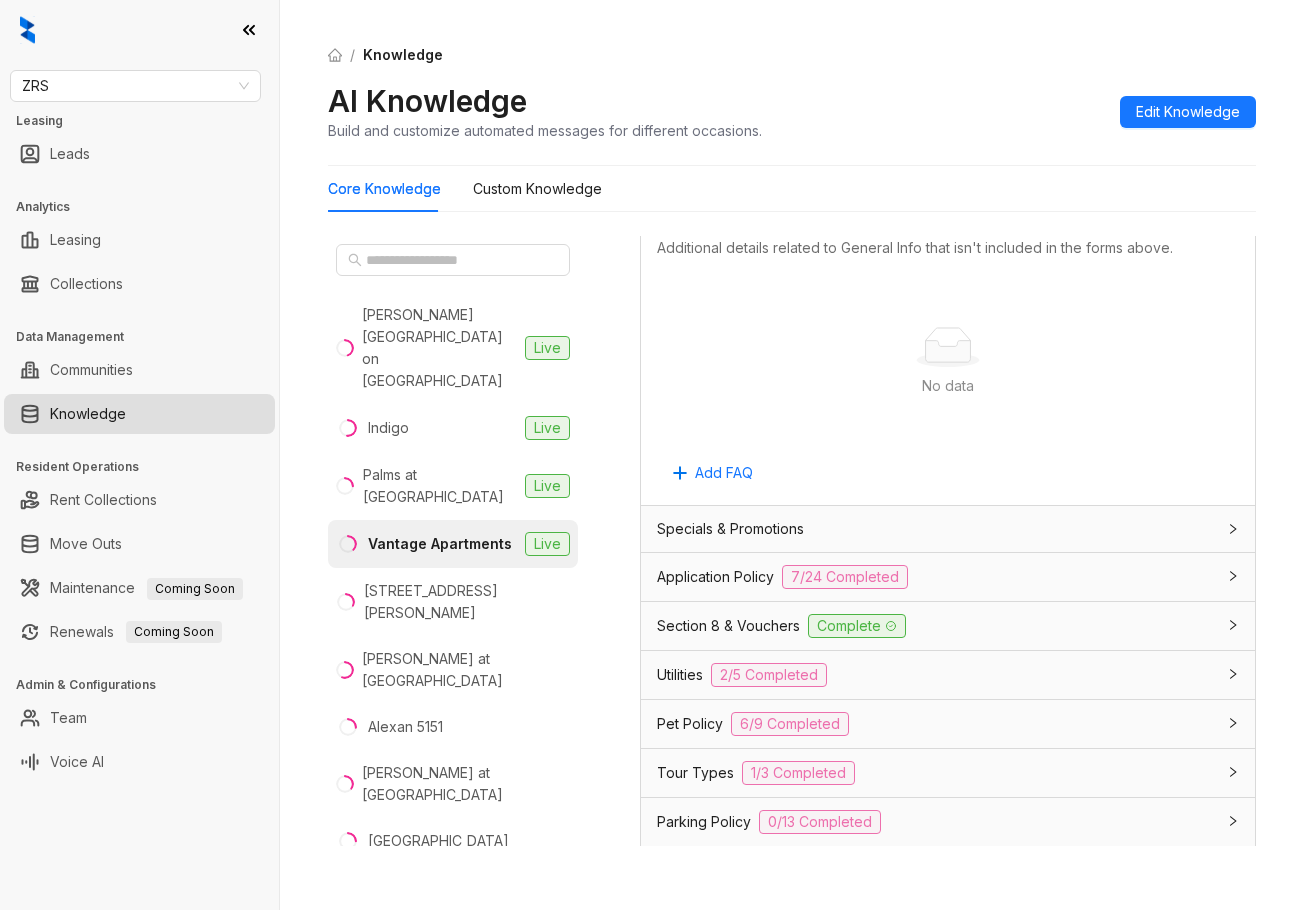 scroll, scrollTop: 1200, scrollLeft: 0, axis: vertical 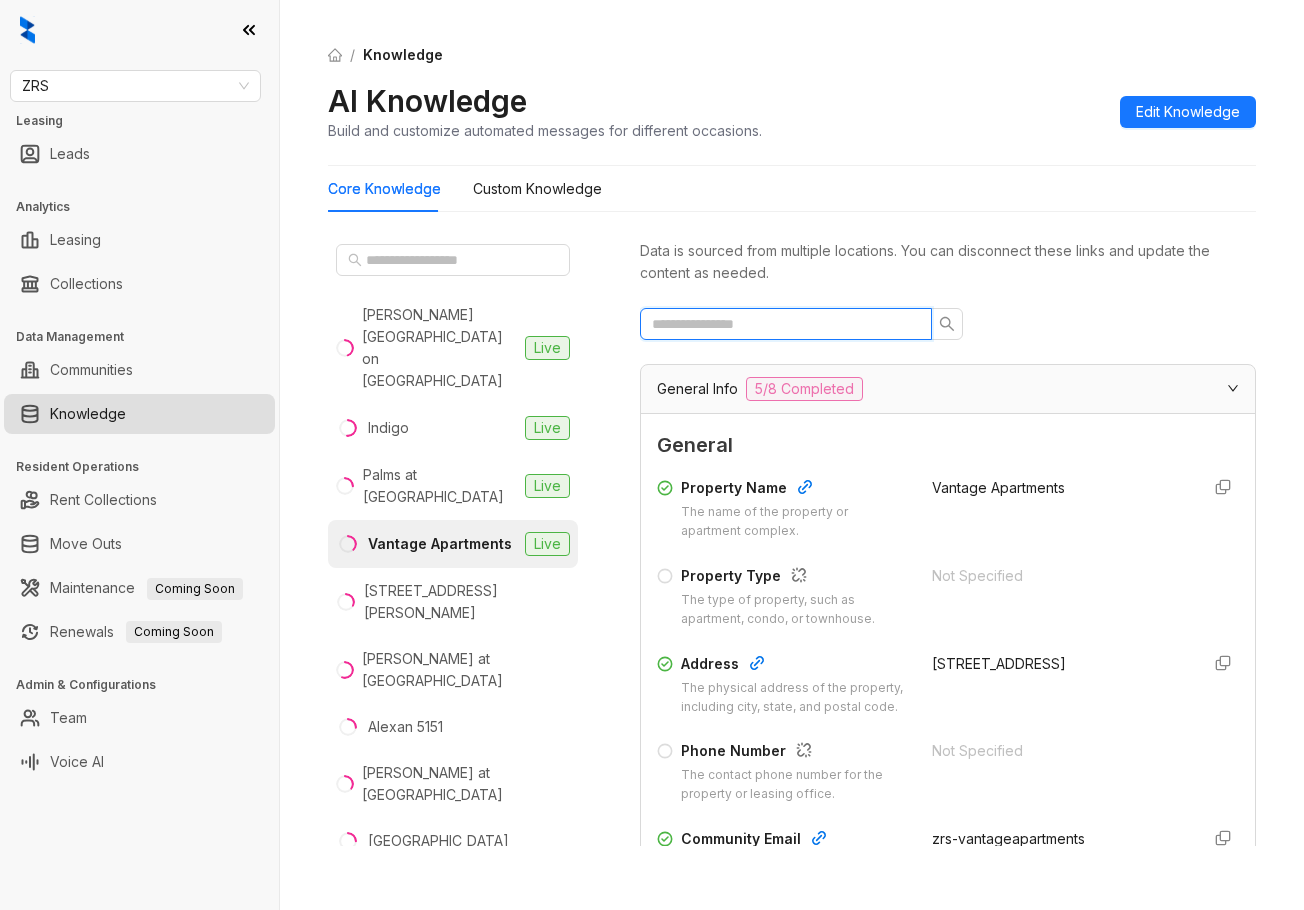 click at bounding box center (778, 324) 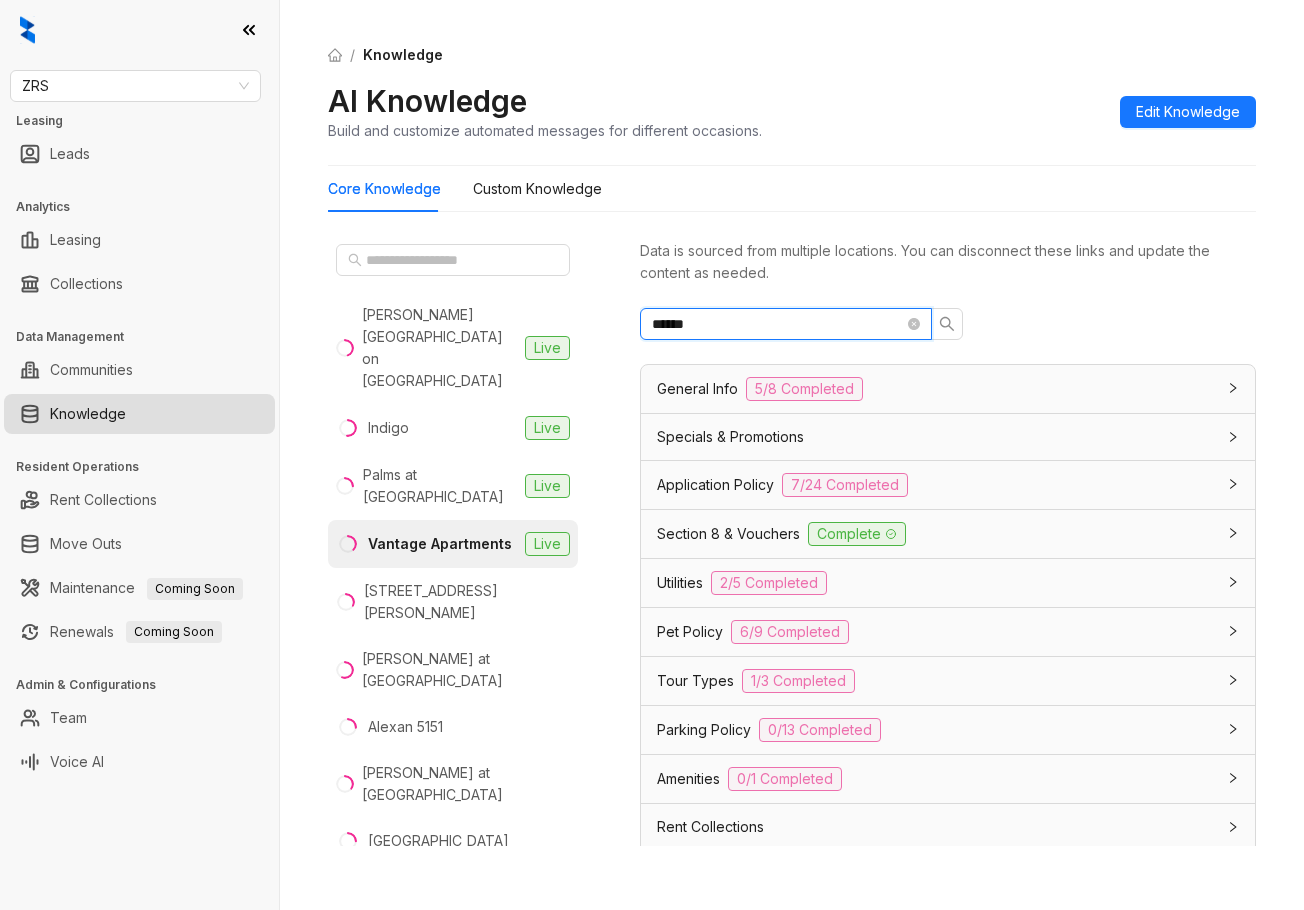 type on "******" 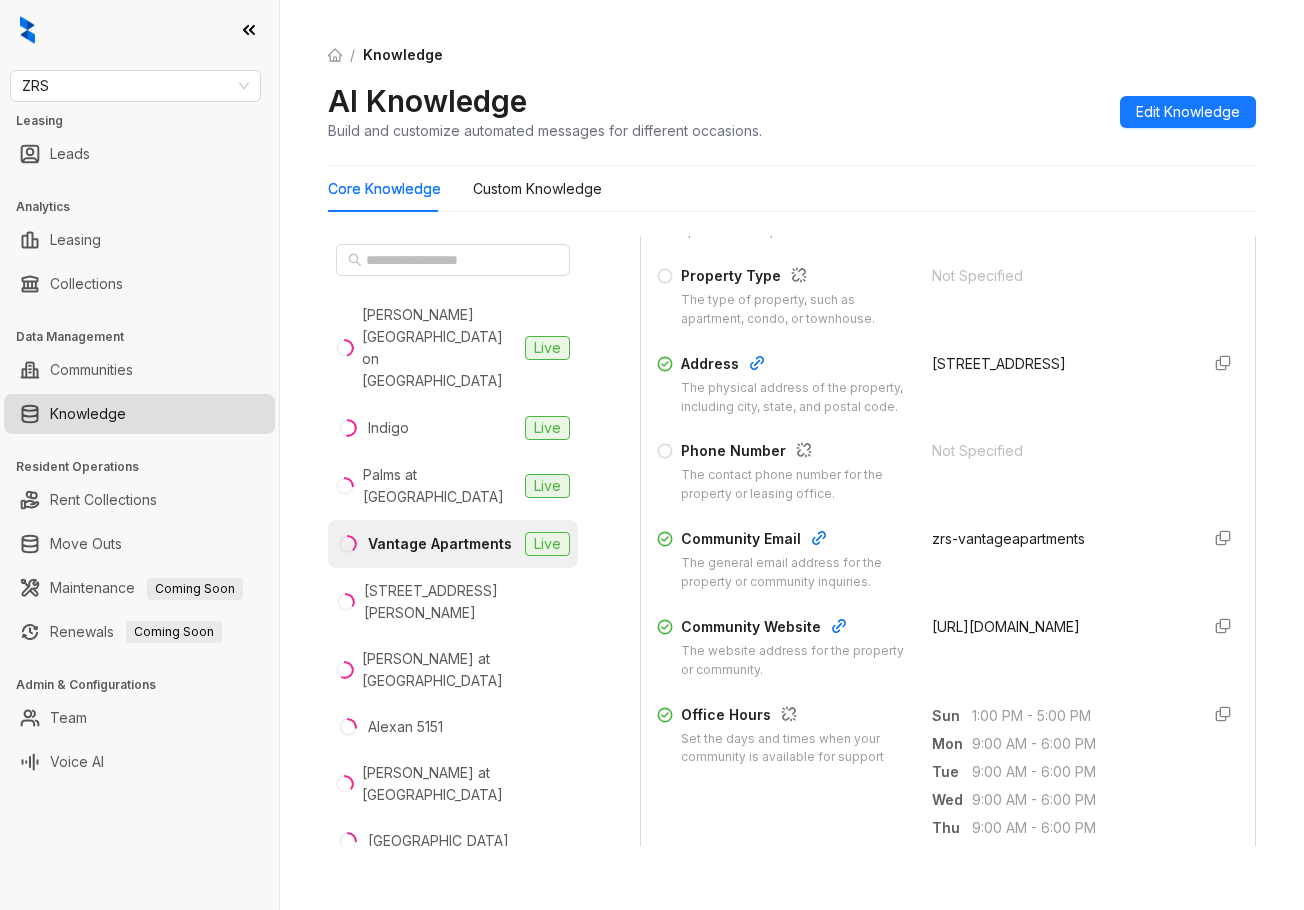 type 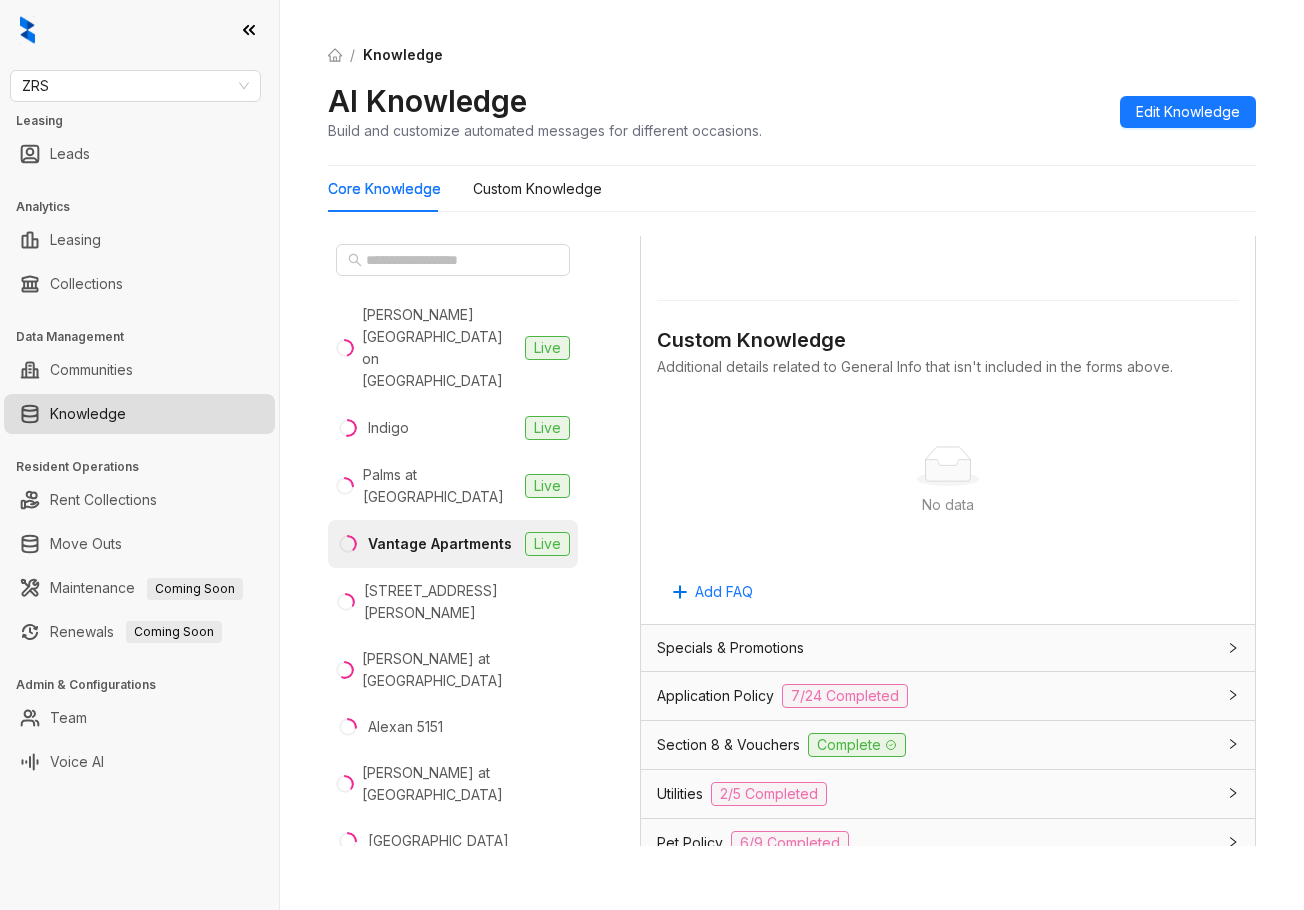 scroll, scrollTop: 1444, scrollLeft: 0, axis: vertical 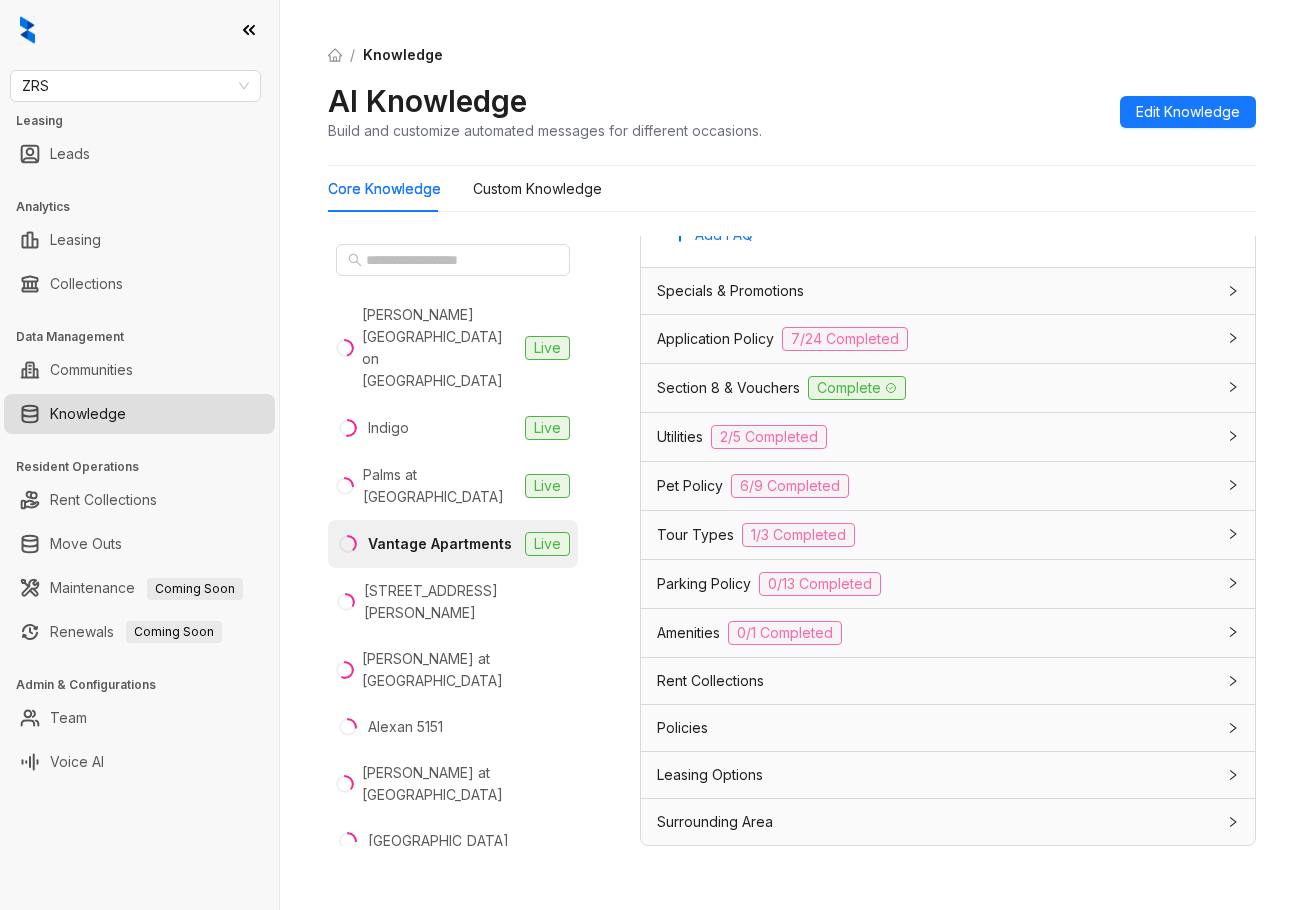 click on "Application Policy 7/24 Completed" at bounding box center [936, 339] 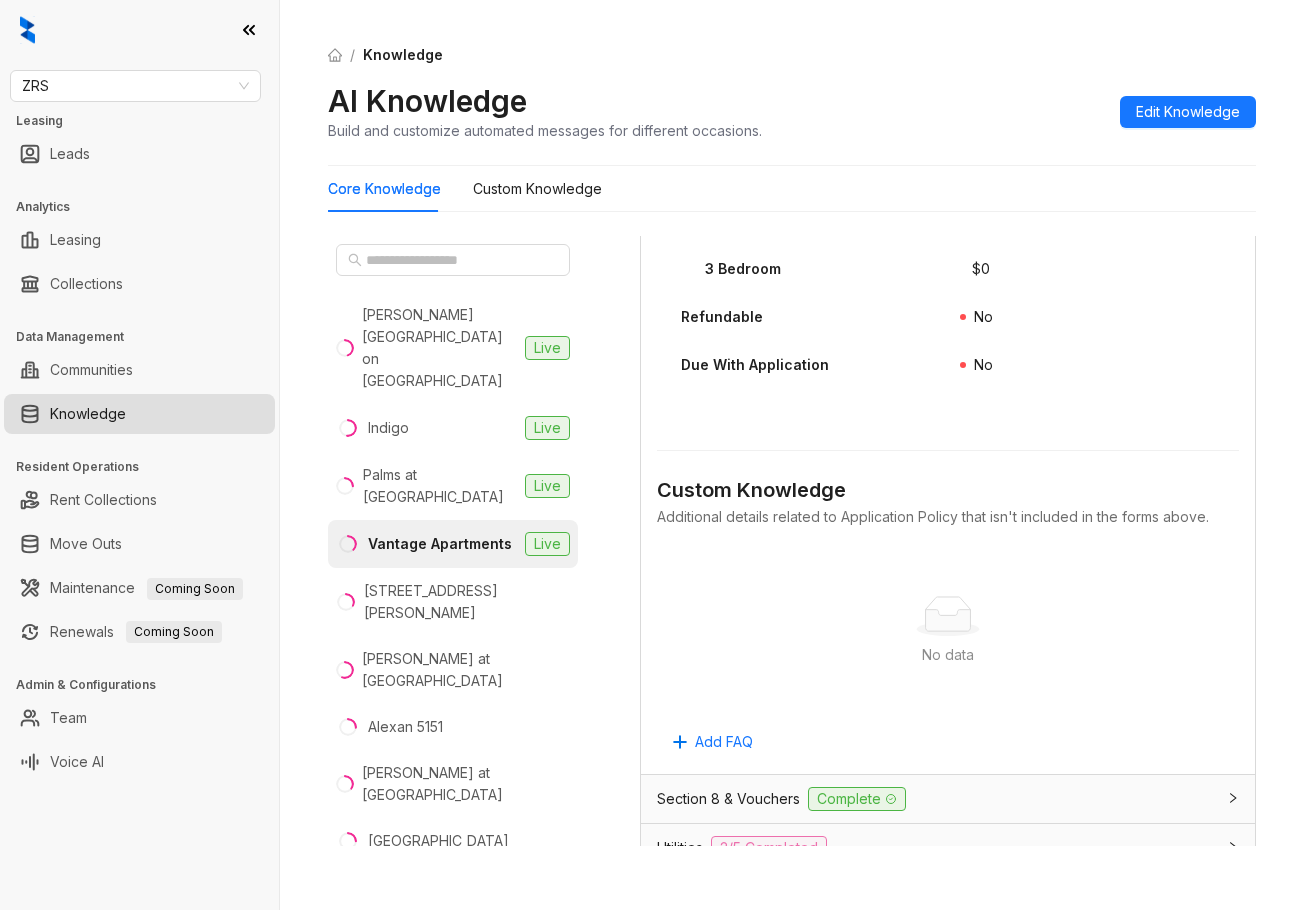 scroll, scrollTop: 4082, scrollLeft: 0, axis: vertical 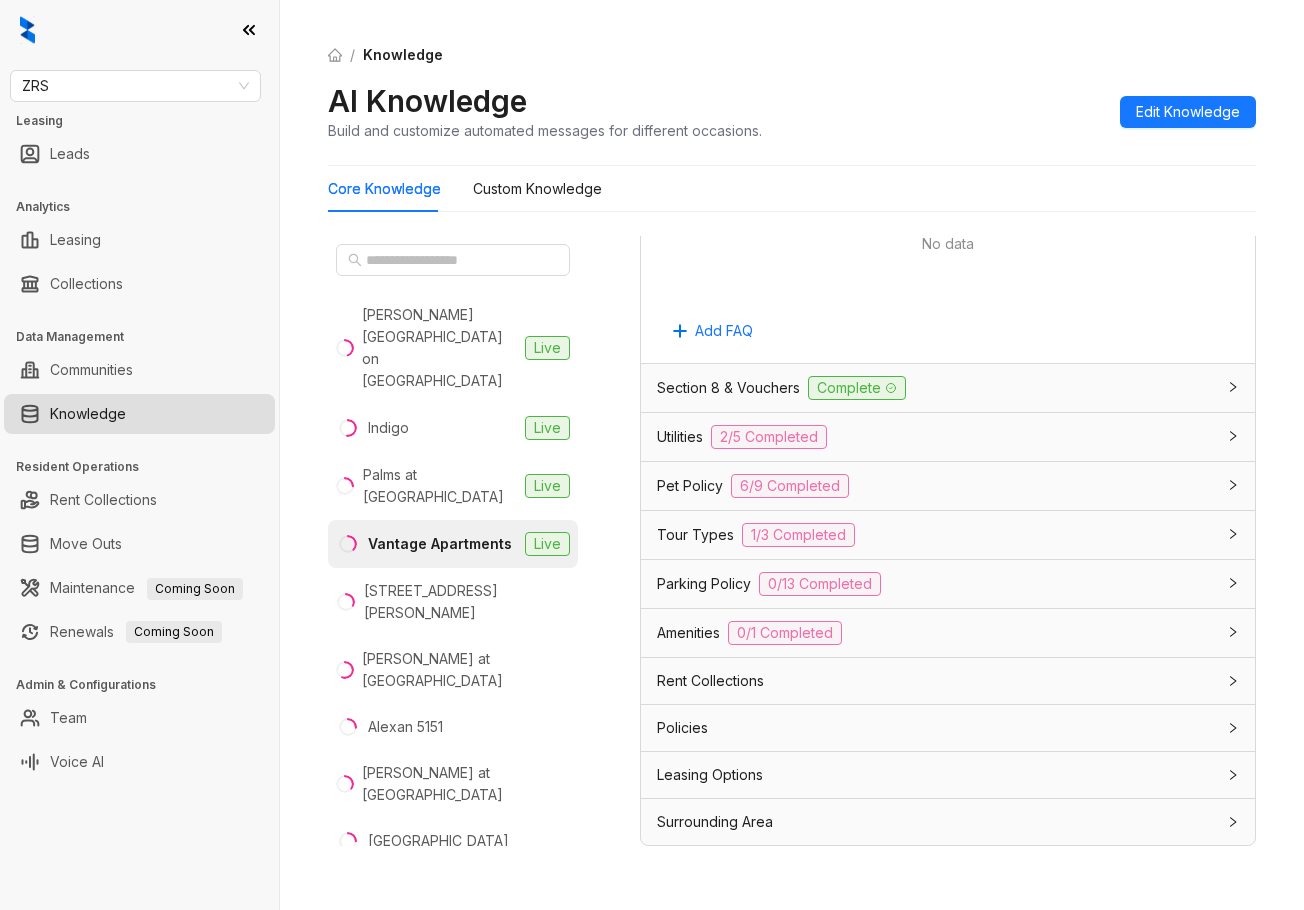 click on "Leasing Options" at bounding box center (948, 775) 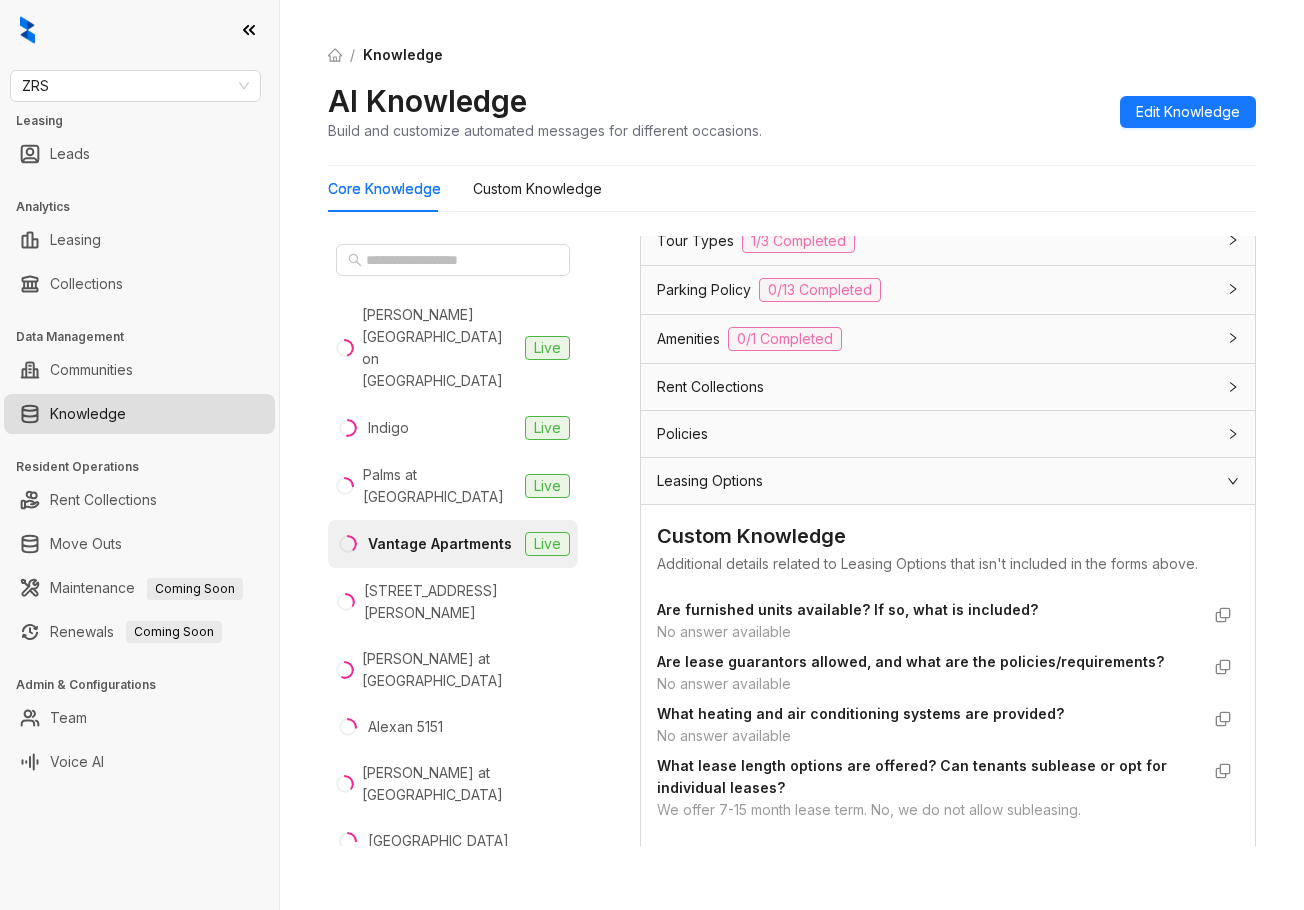 scroll, scrollTop: 4238, scrollLeft: 0, axis: vertical 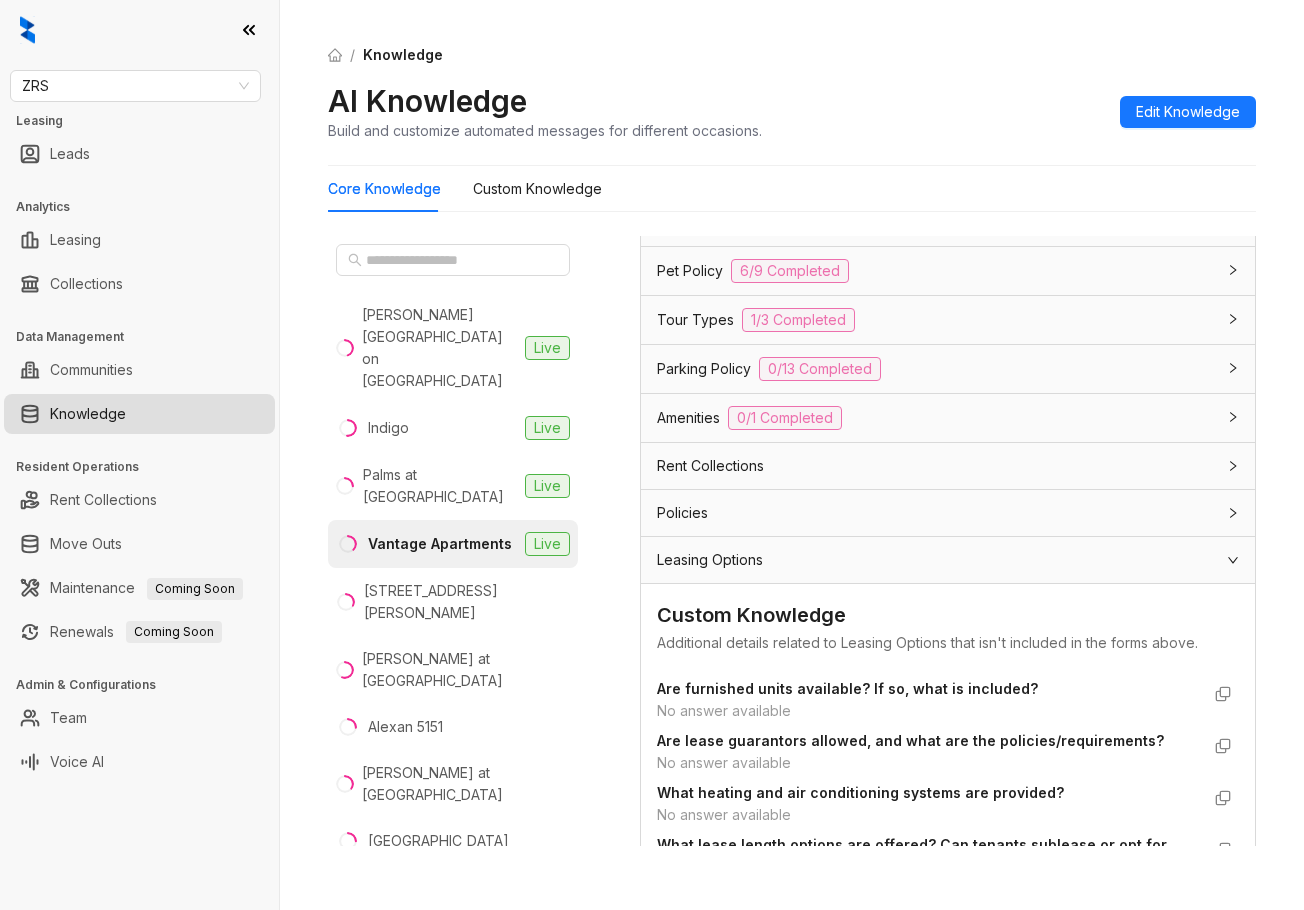 click on "Policies" at bounding box center [936, 513] 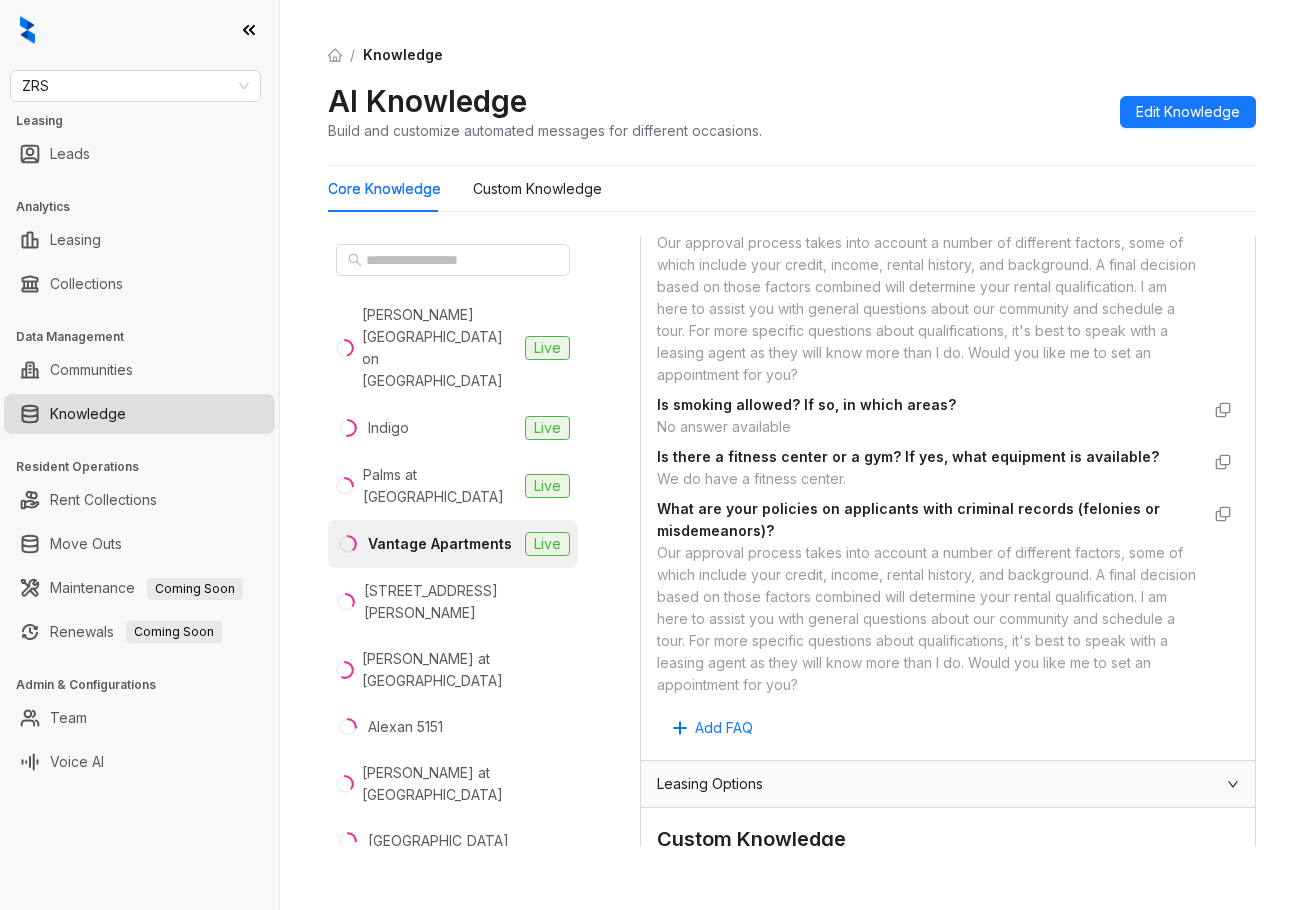 scroll, scrollTop: 4924, scrollLeft: 0, axis: vertical 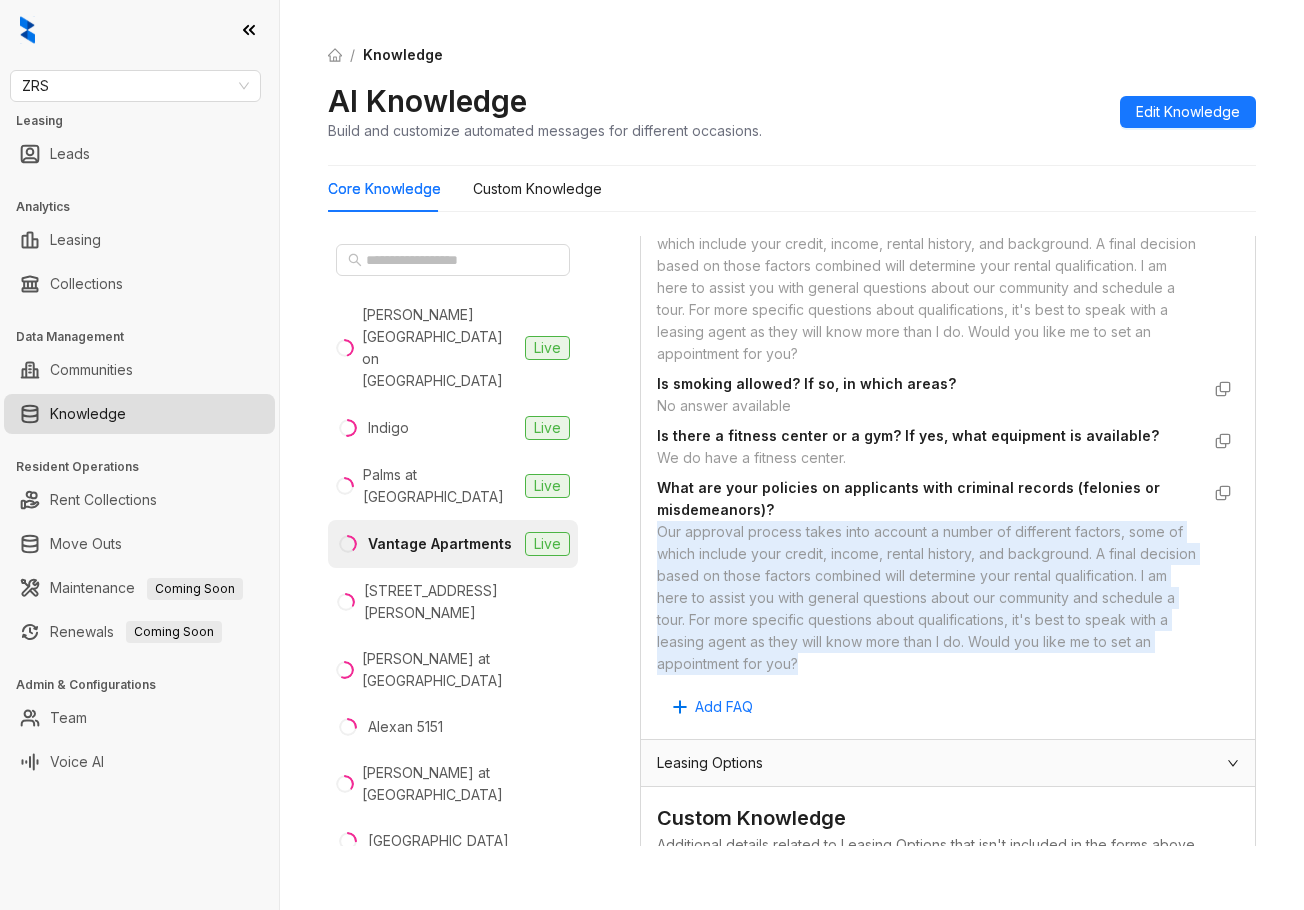 drag, startPoint x: 767, startPoint y: 615, endPoint x: 1059, endPoint y: 713, distance: 308.0065 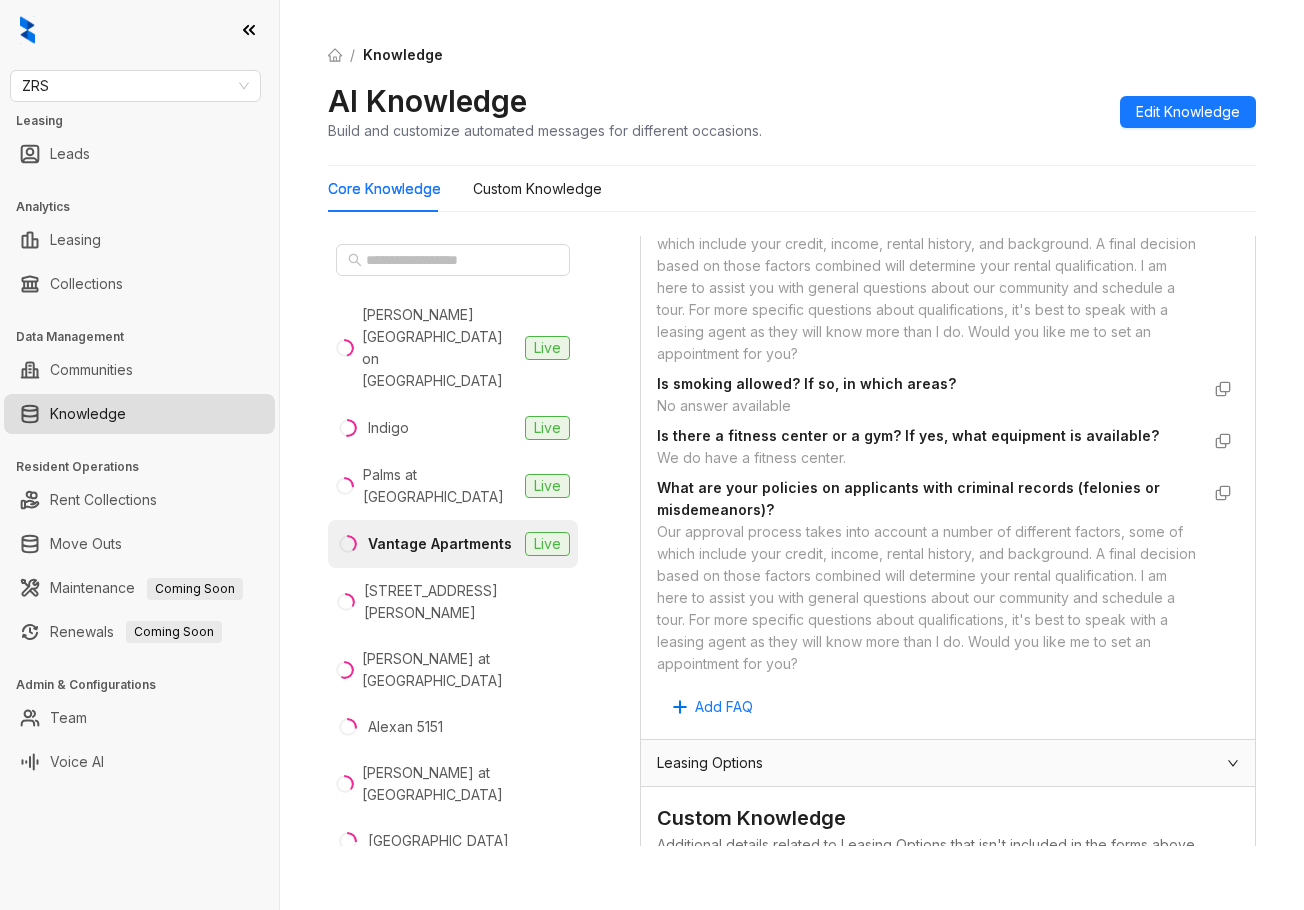 click at bounding box center [453, 260] 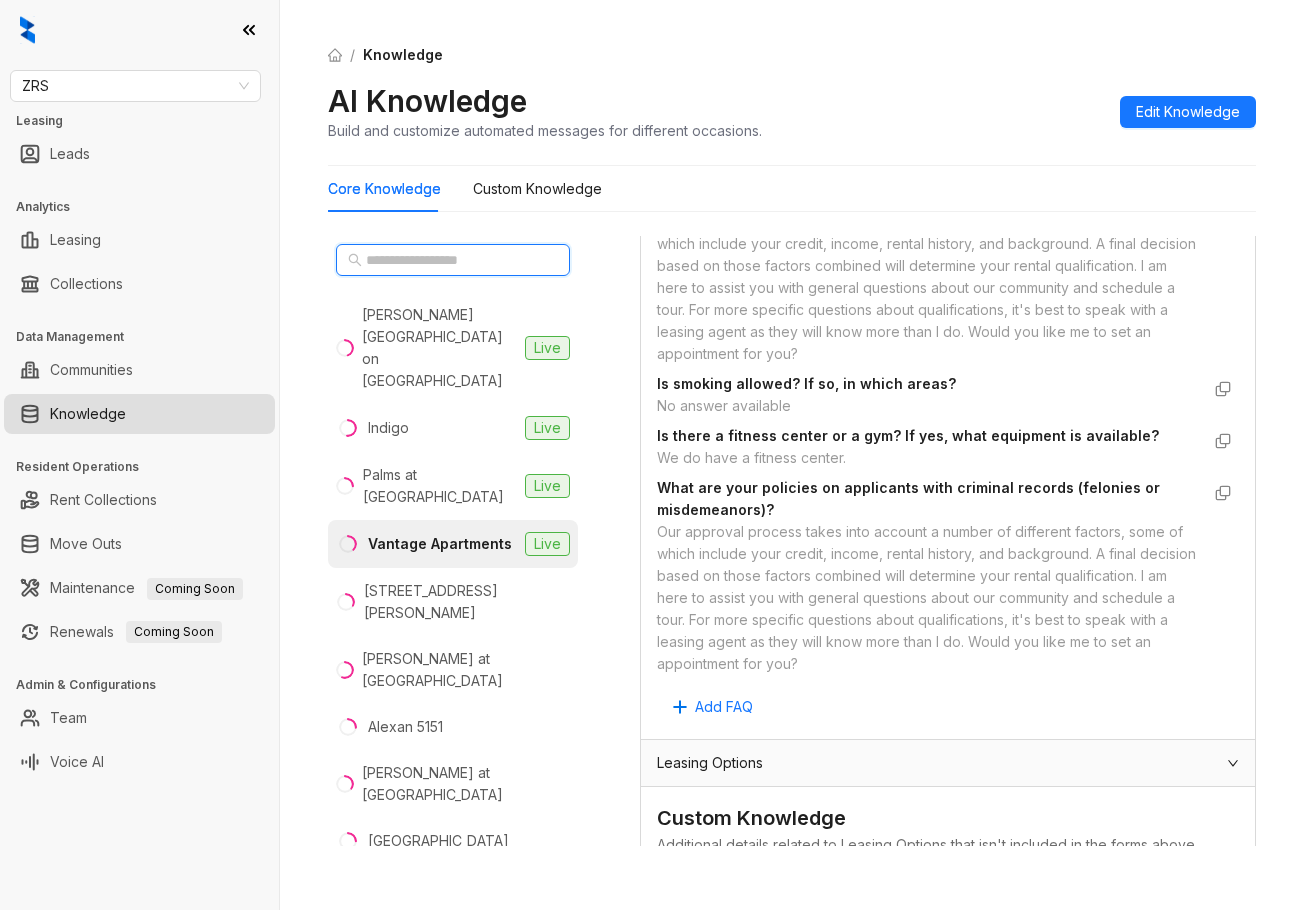 click at bounding box center (454, 260) 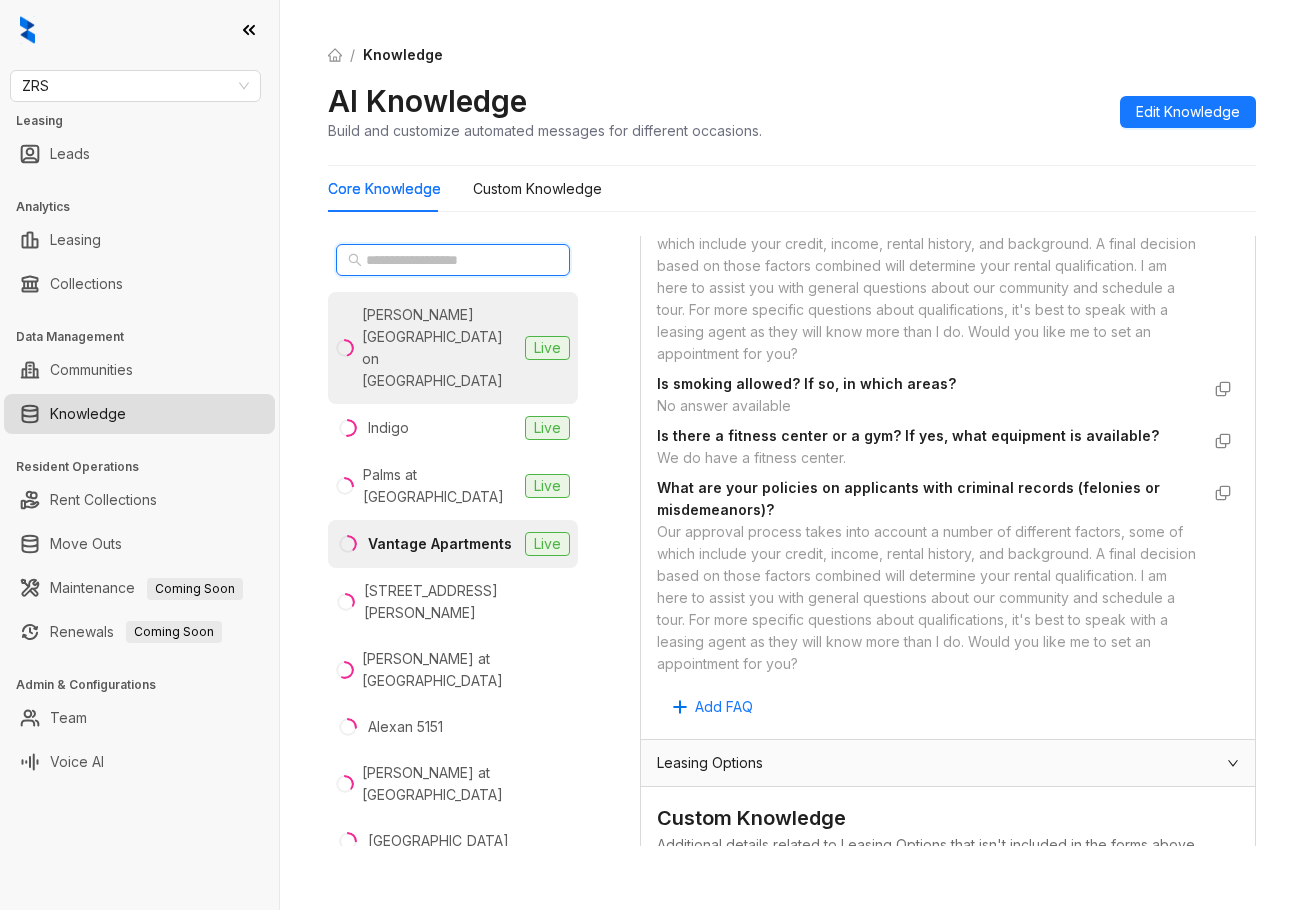 scroll, scrollTop: 200, scrollLeft: 0, axis: vertical 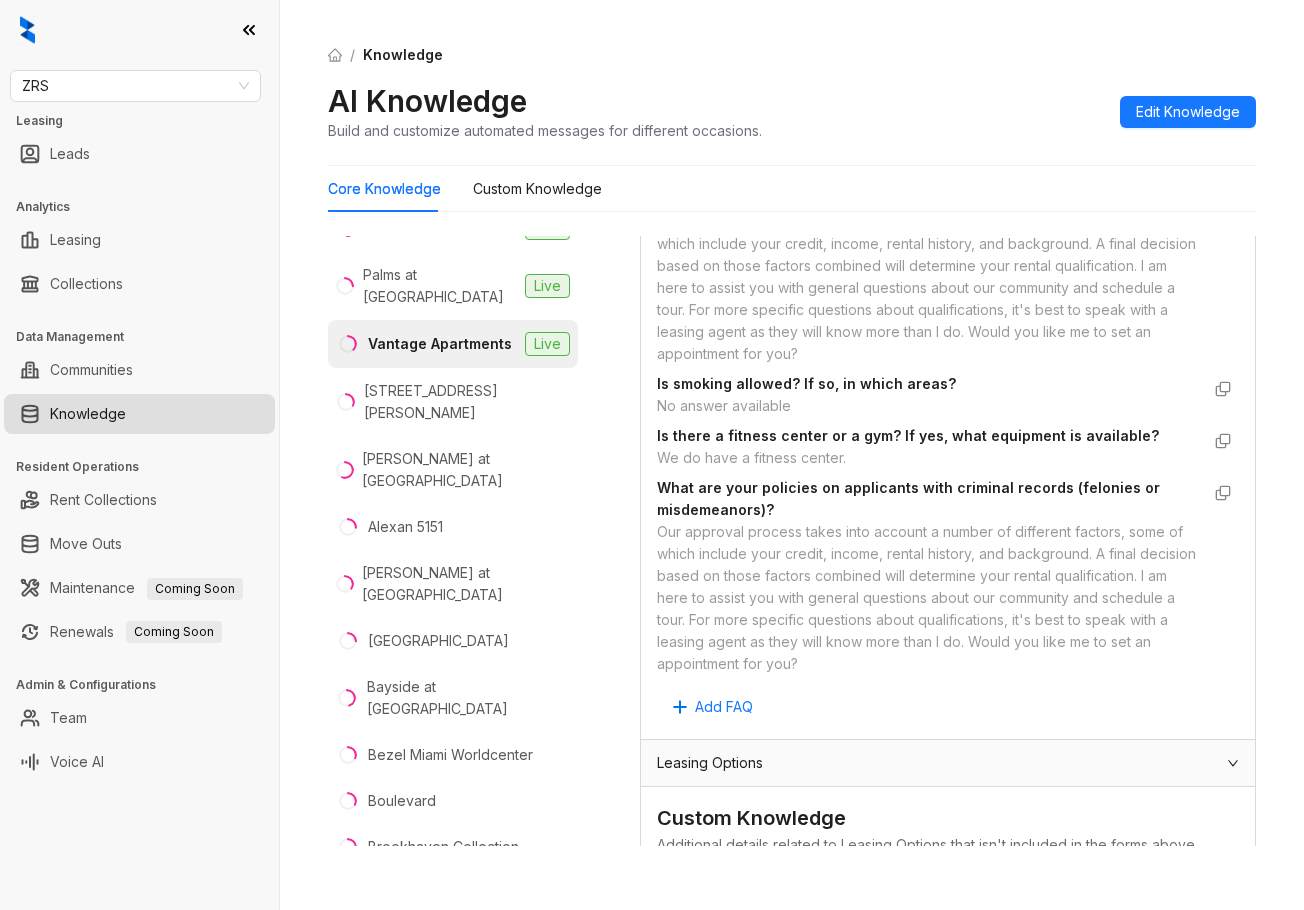 type on "*" 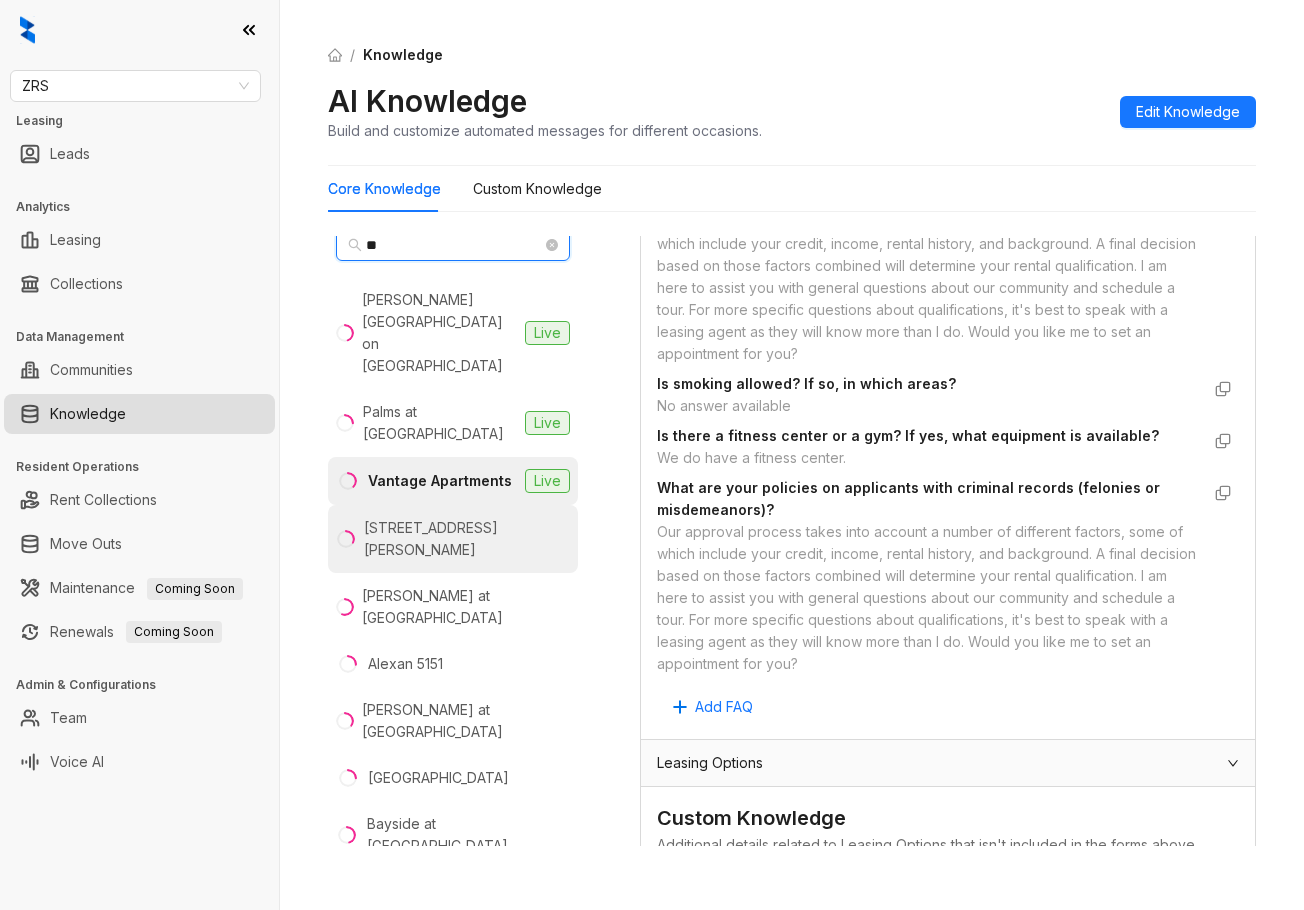 scroll, scrollTop: 0, scrollLeft: 0, axis: both 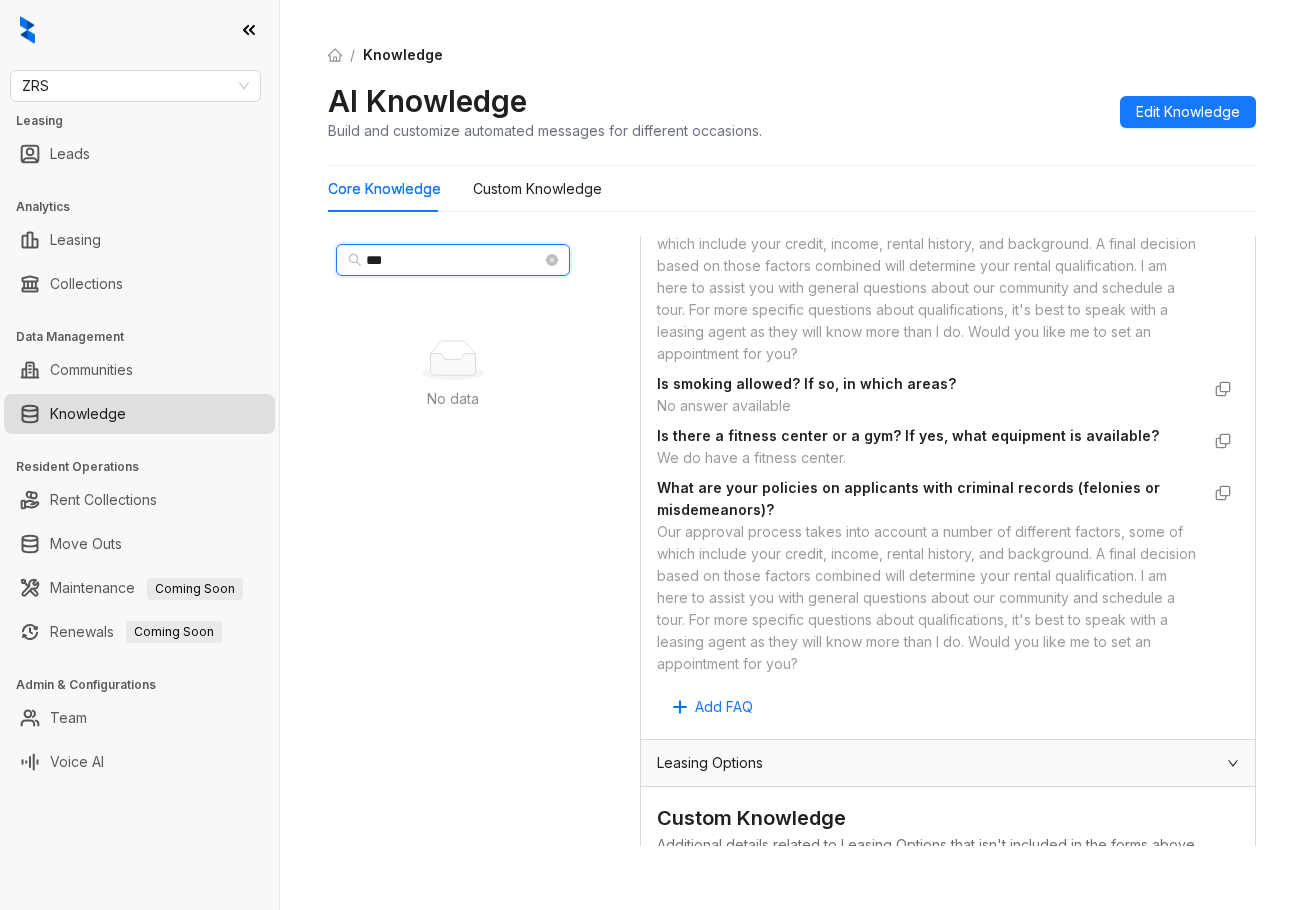 type on "****" 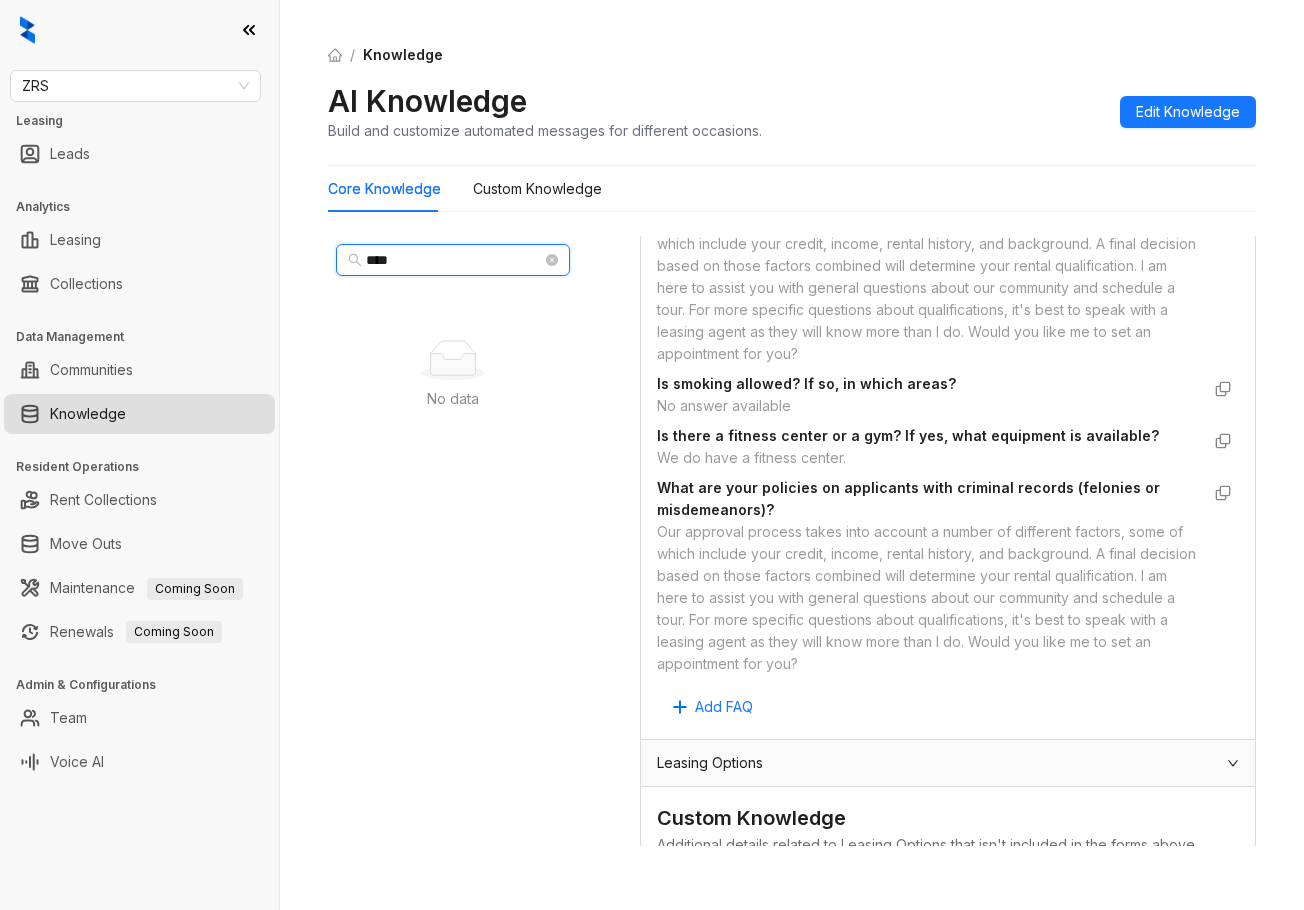 type on "*****" 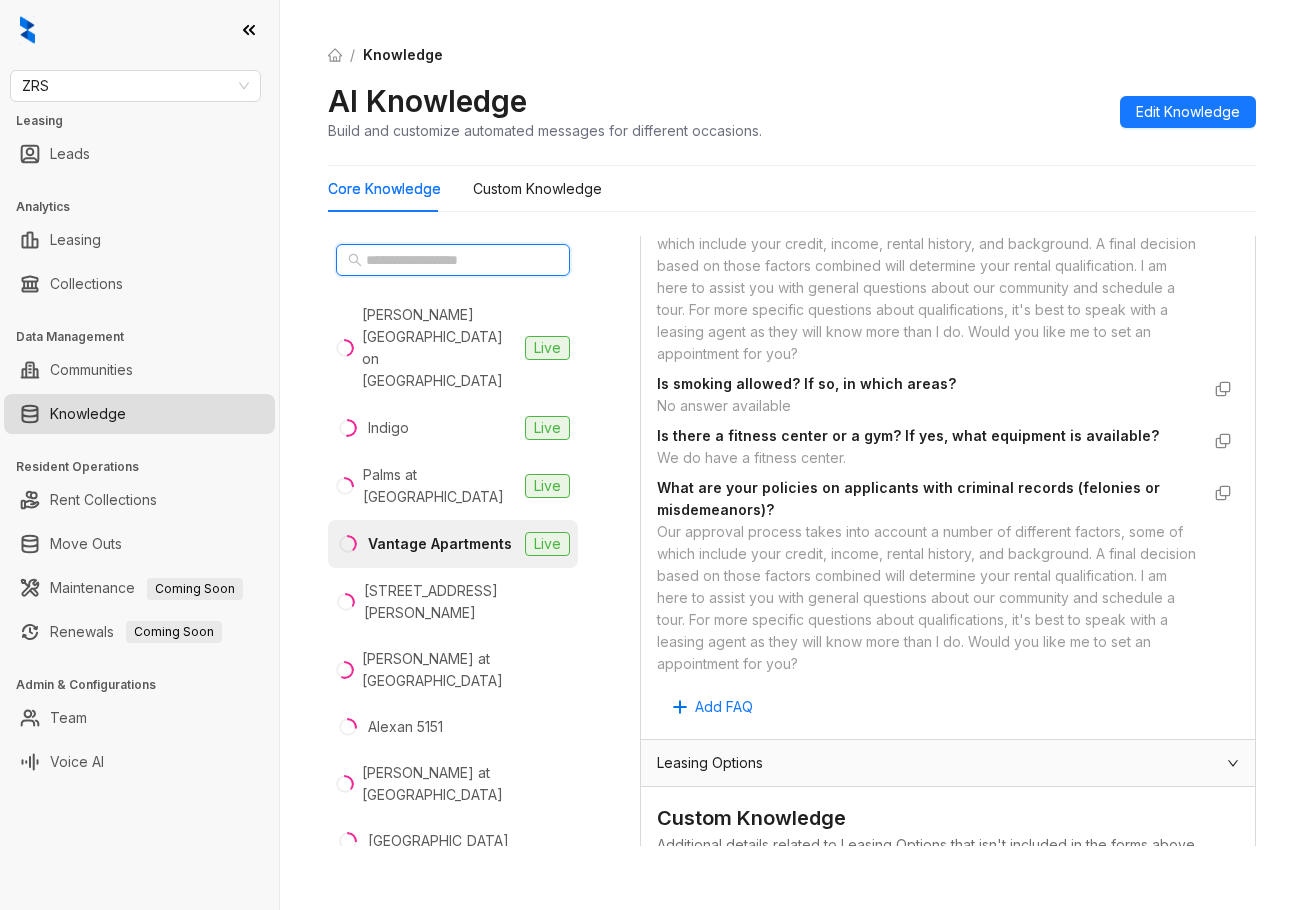 click at bounding box center (454, 260) 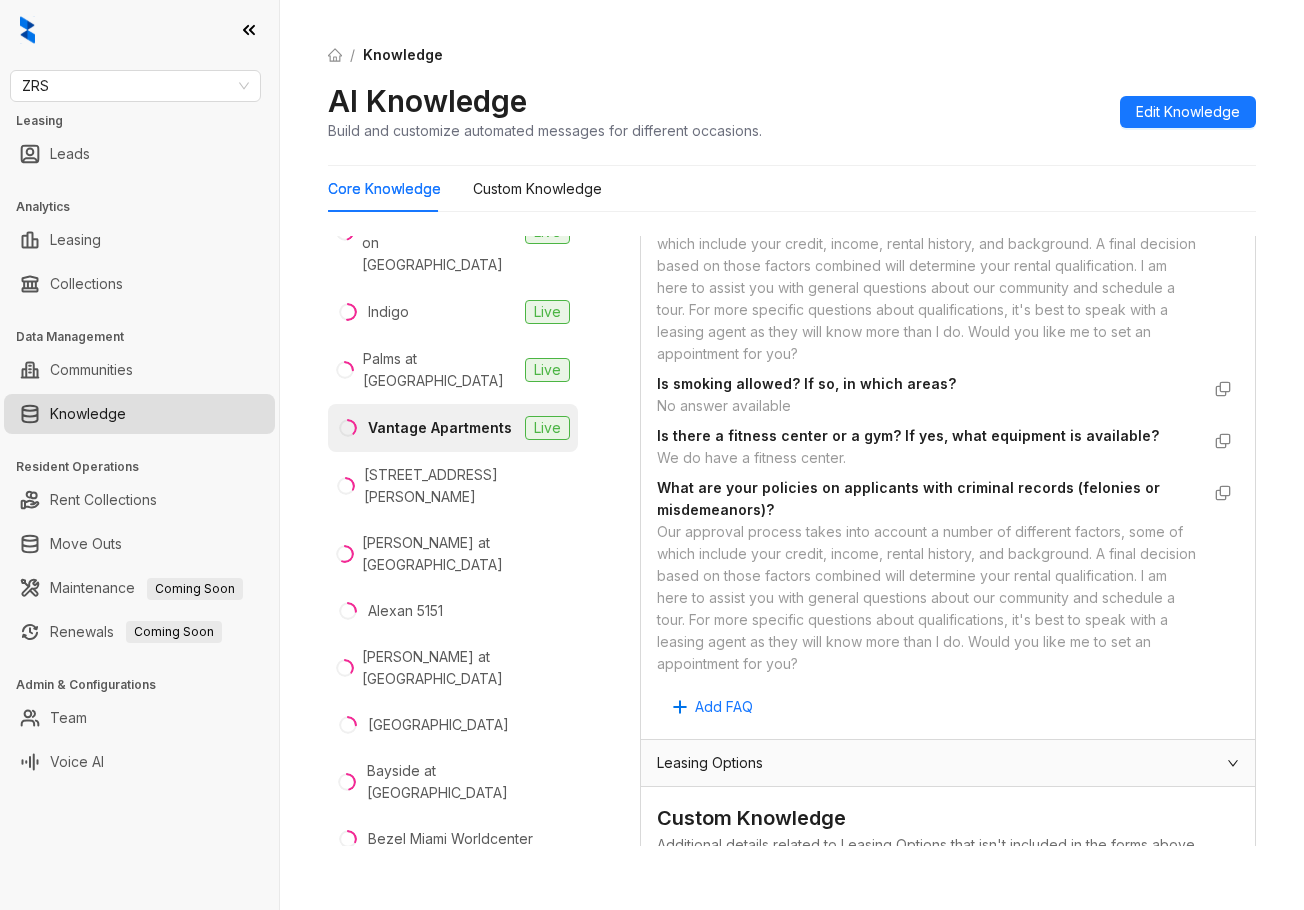 scroll, scrollTop: 0, scrollLeft: 0, axis: both 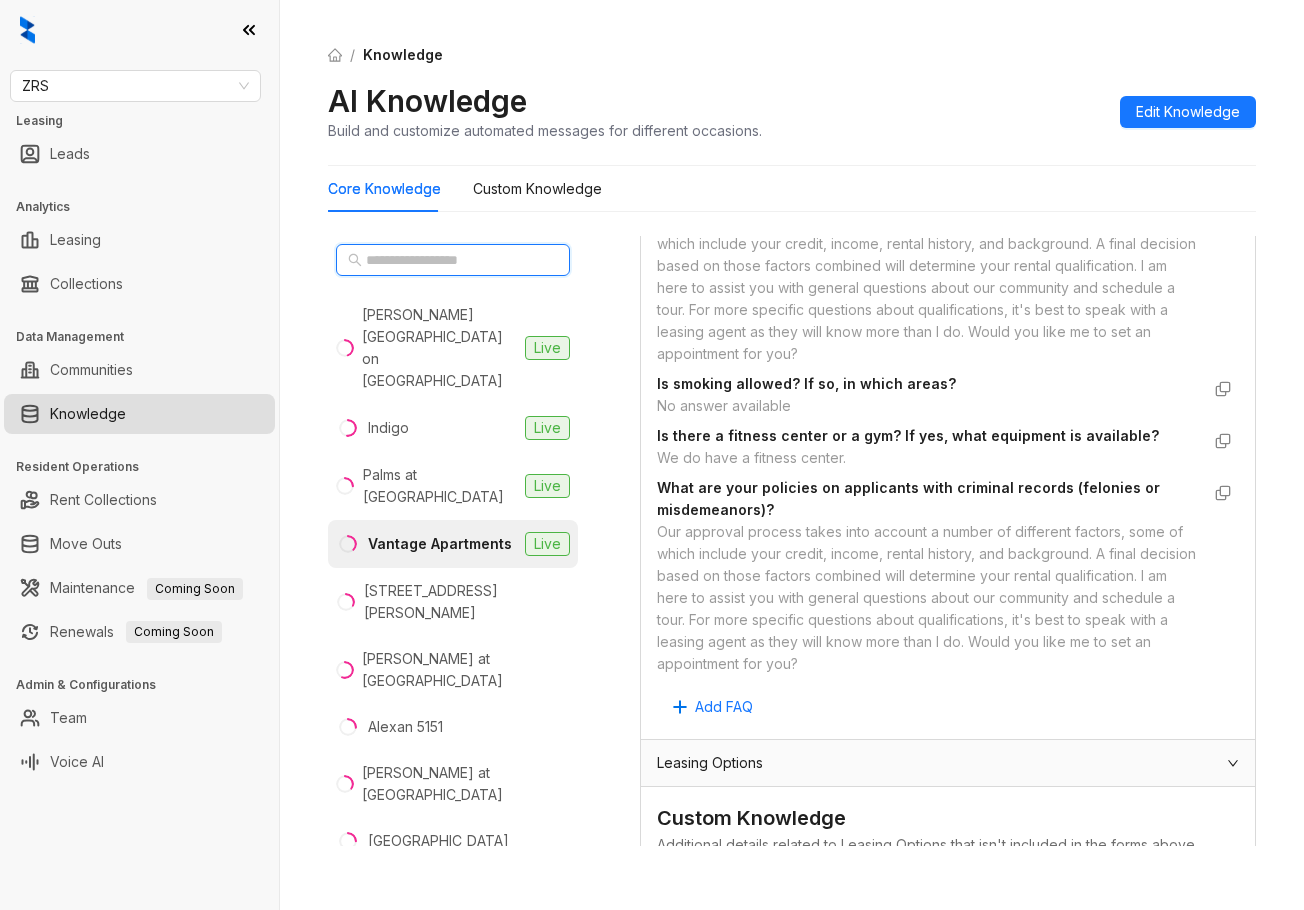 click at bounding box center (454, 260) 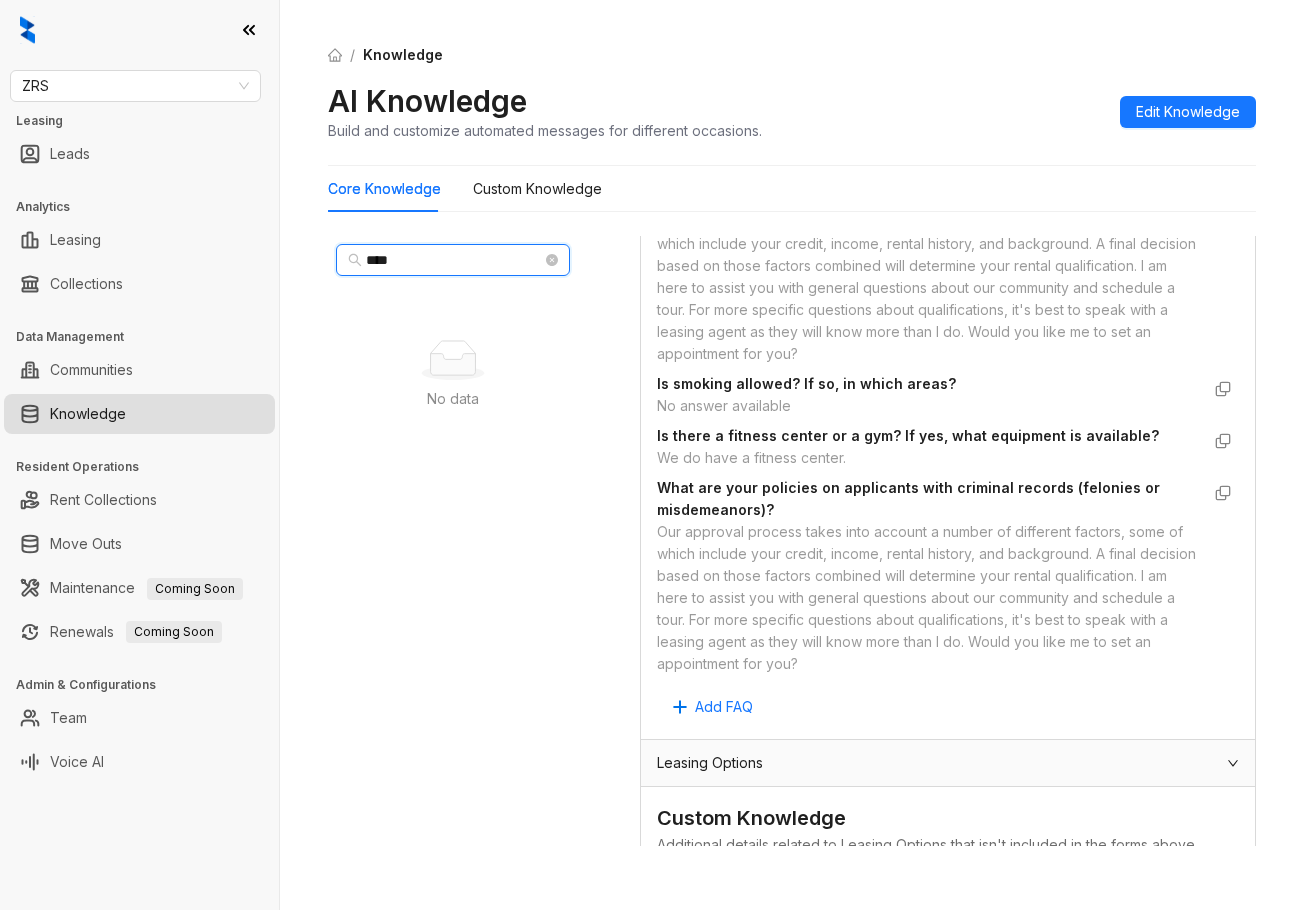 type on "*****" 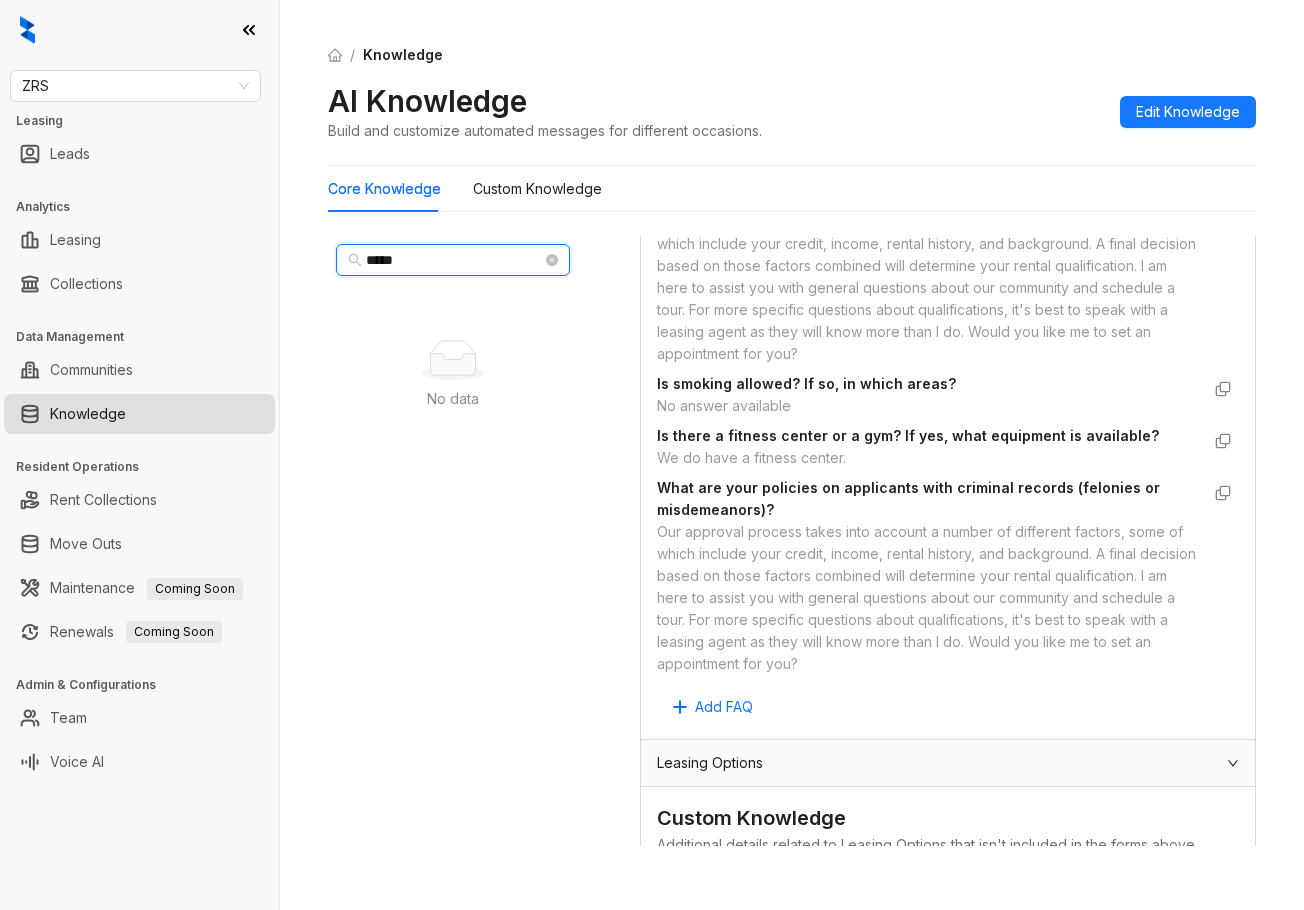 type 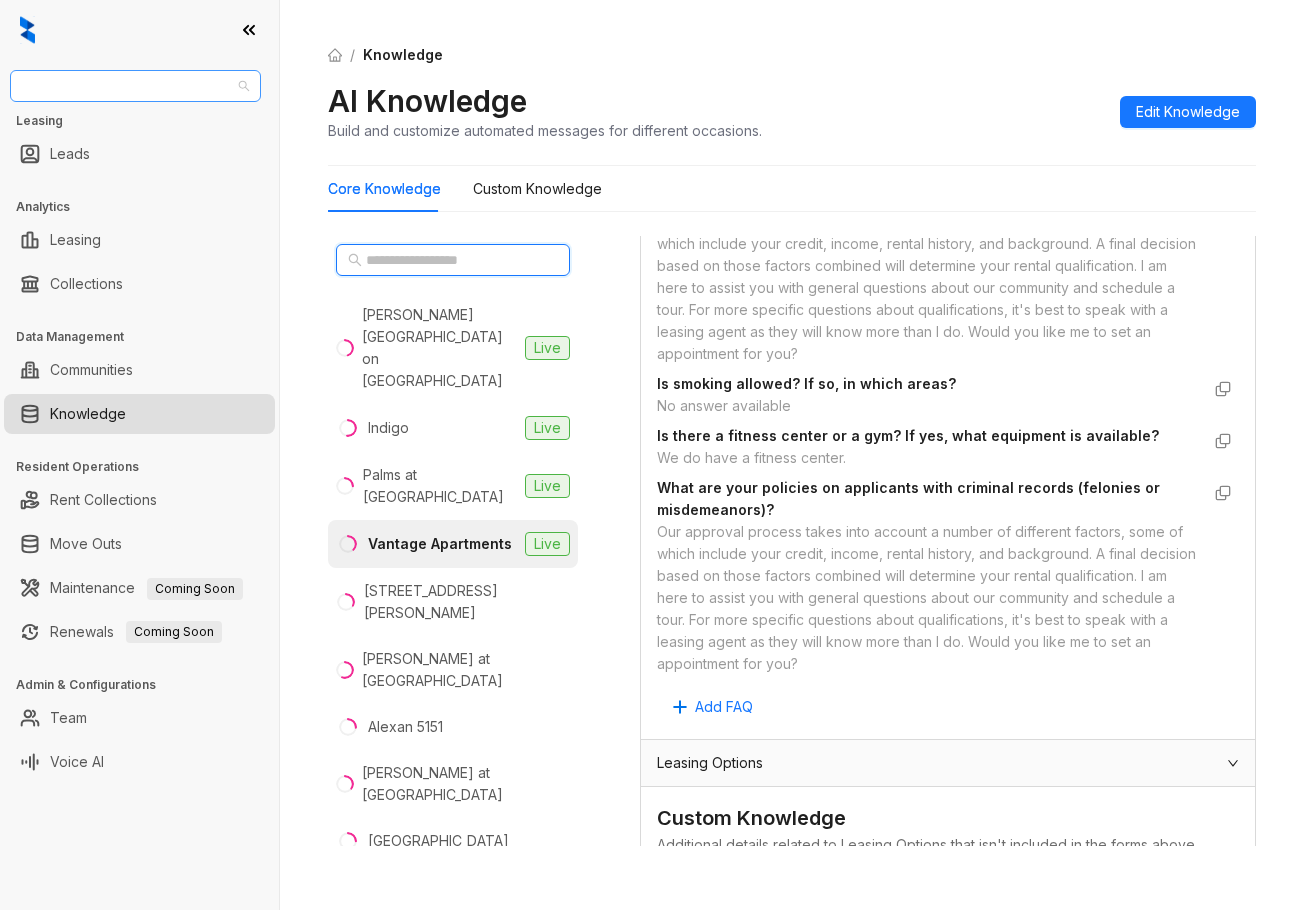 click on "ZRS" at bounding box center (135, 86) 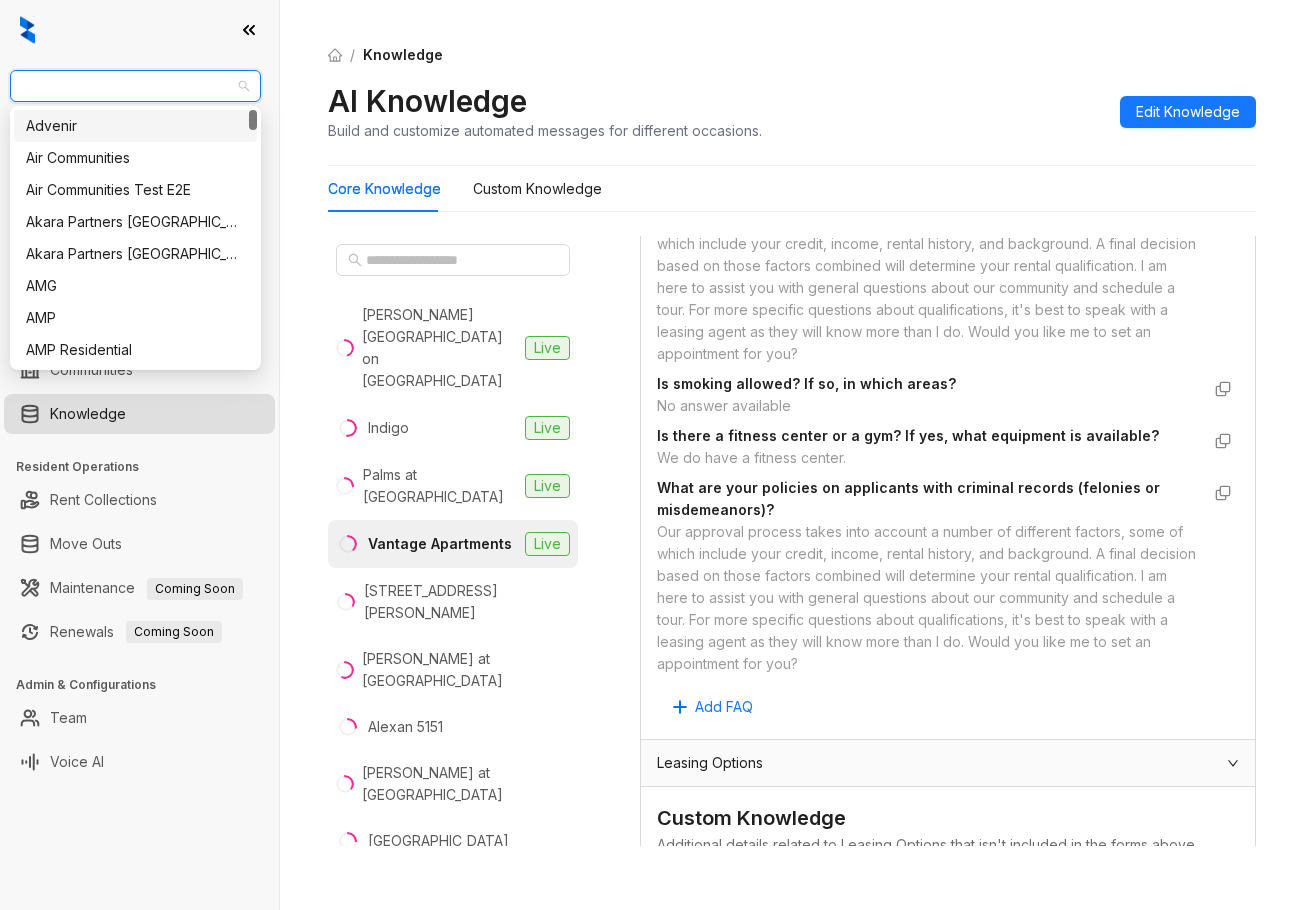type on "*" 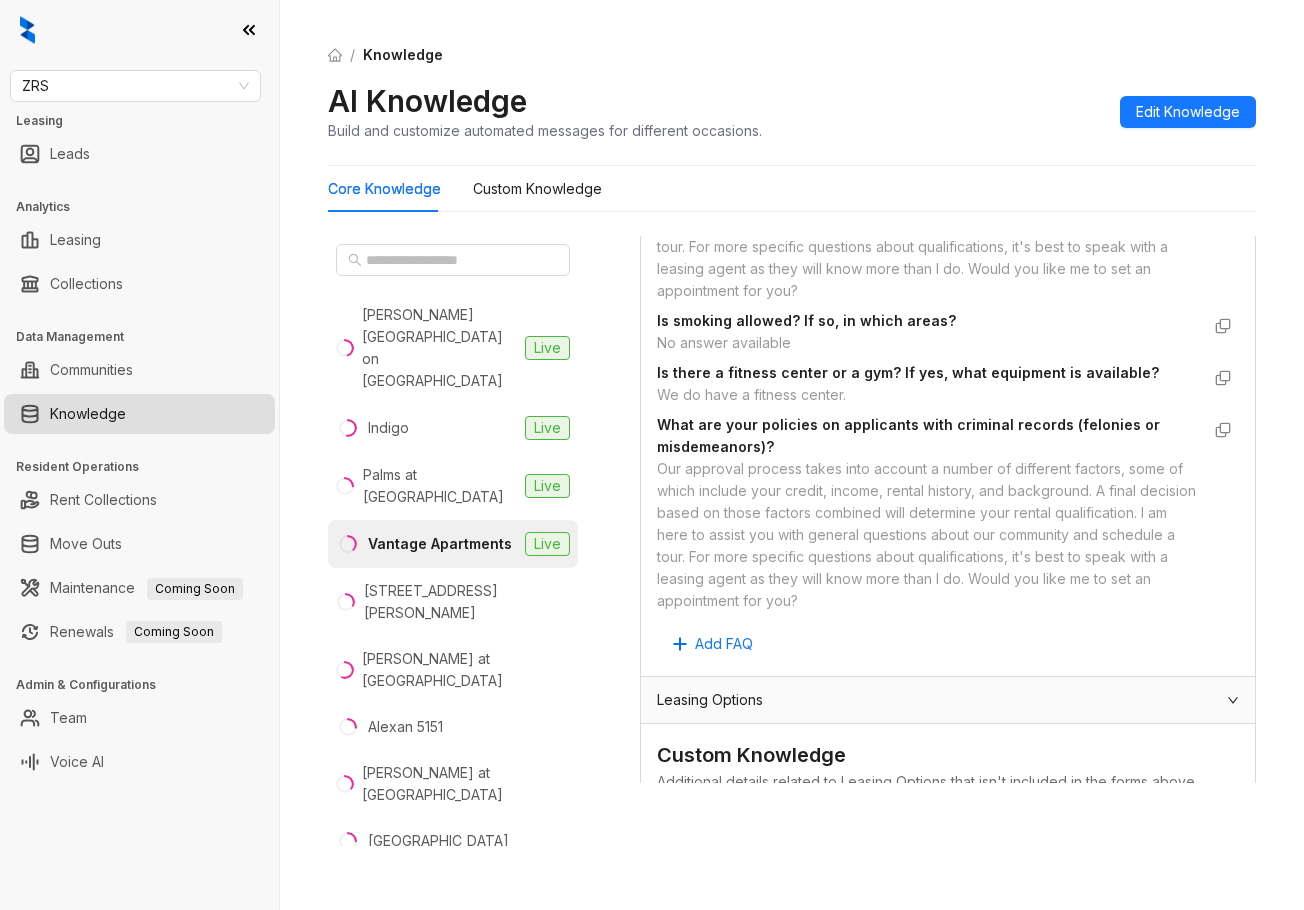 scroll, scrollTop: 0, scrollLeft: 0, axis: both 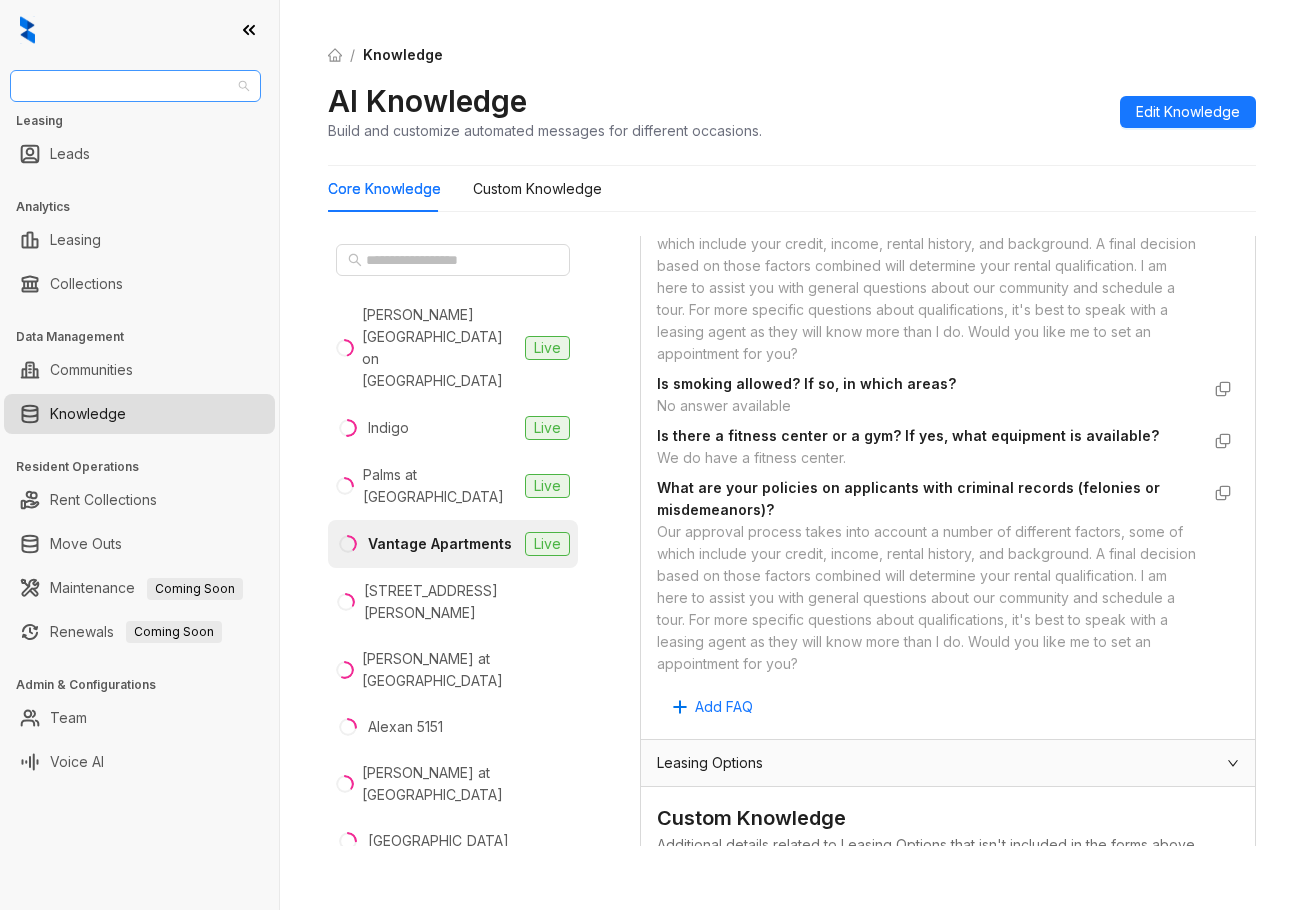 click on "ZRS" at bounding box center [135, 86] 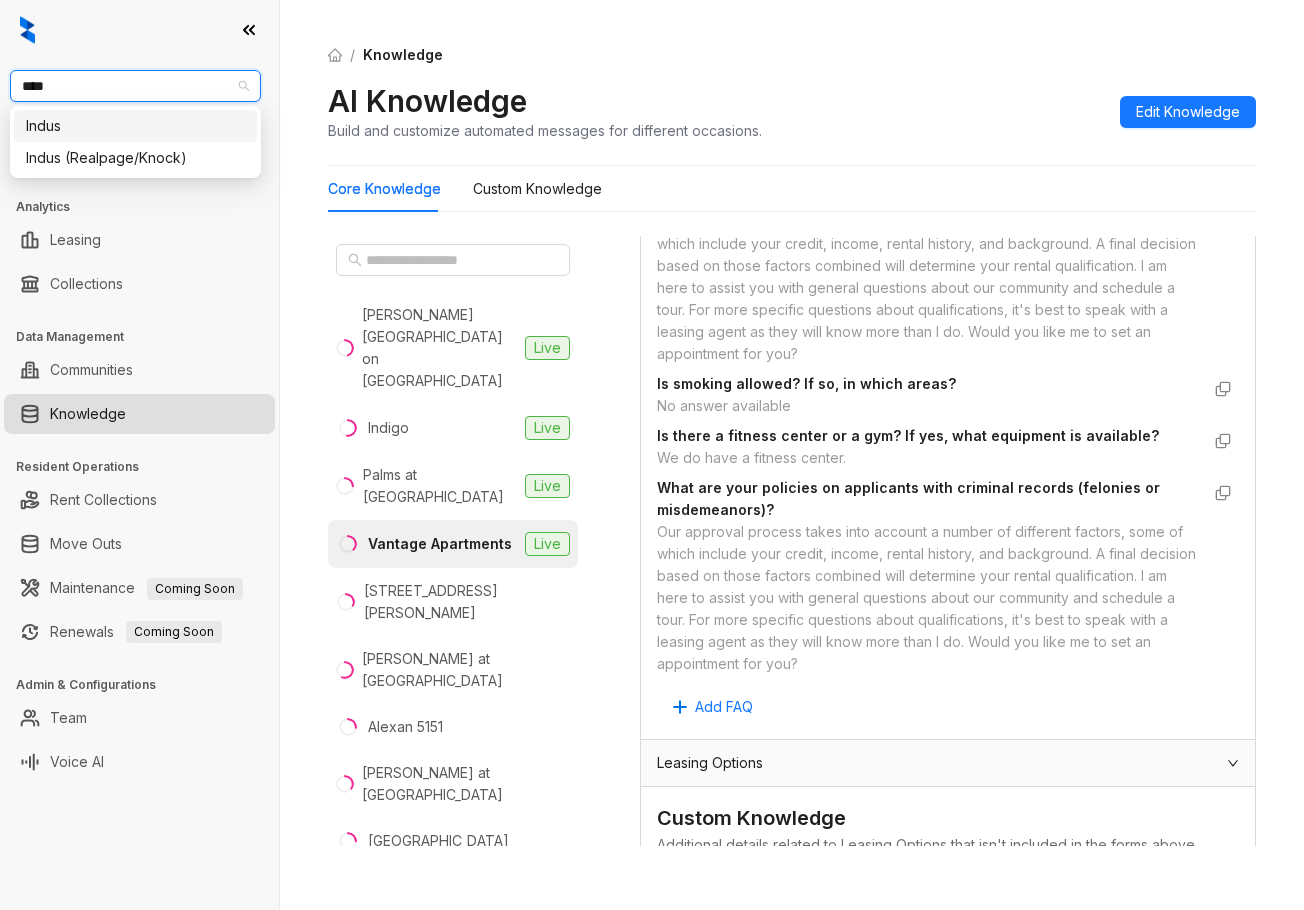 type on "*****" 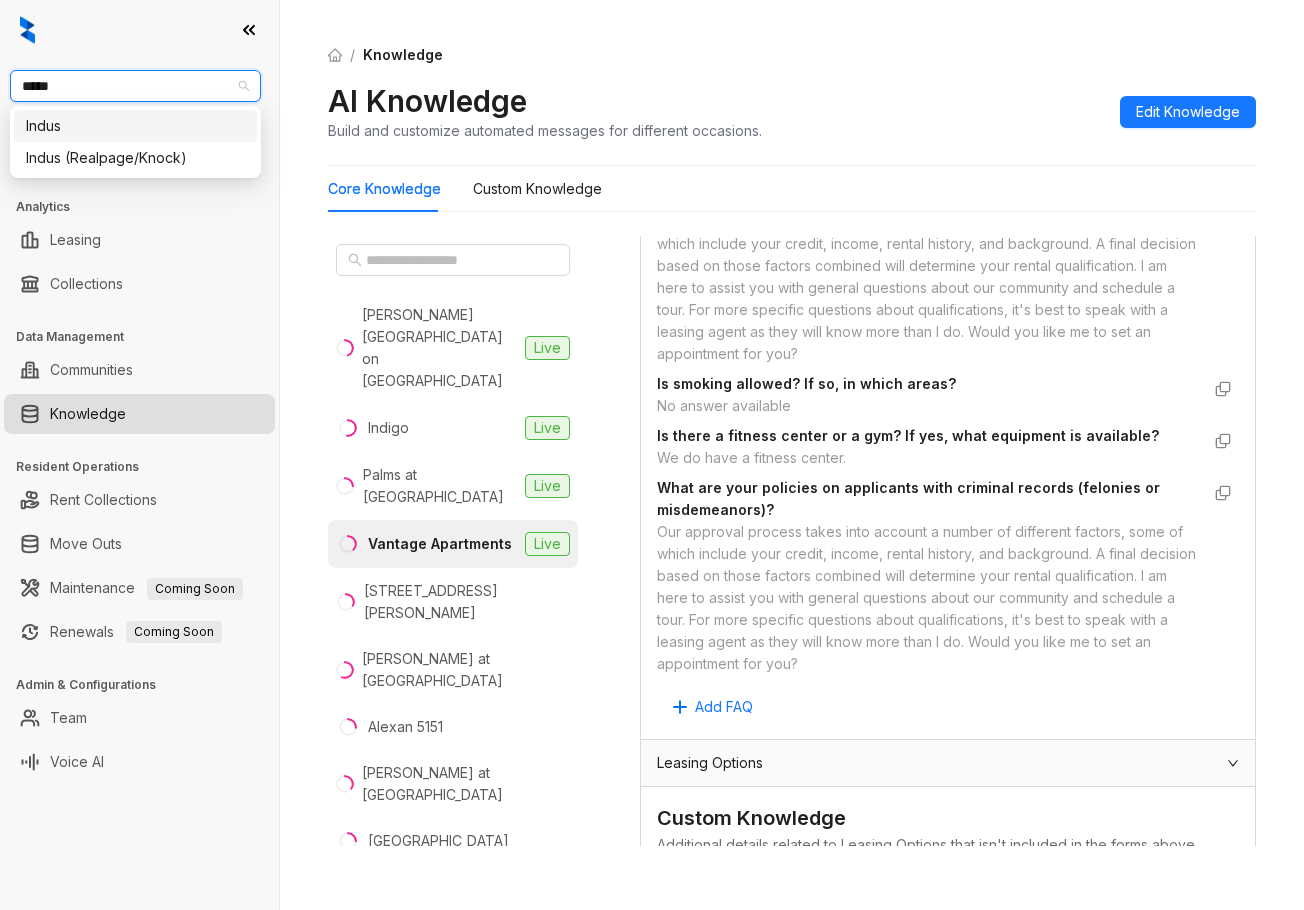 click on "Indus" at bounding box center [135, 126] 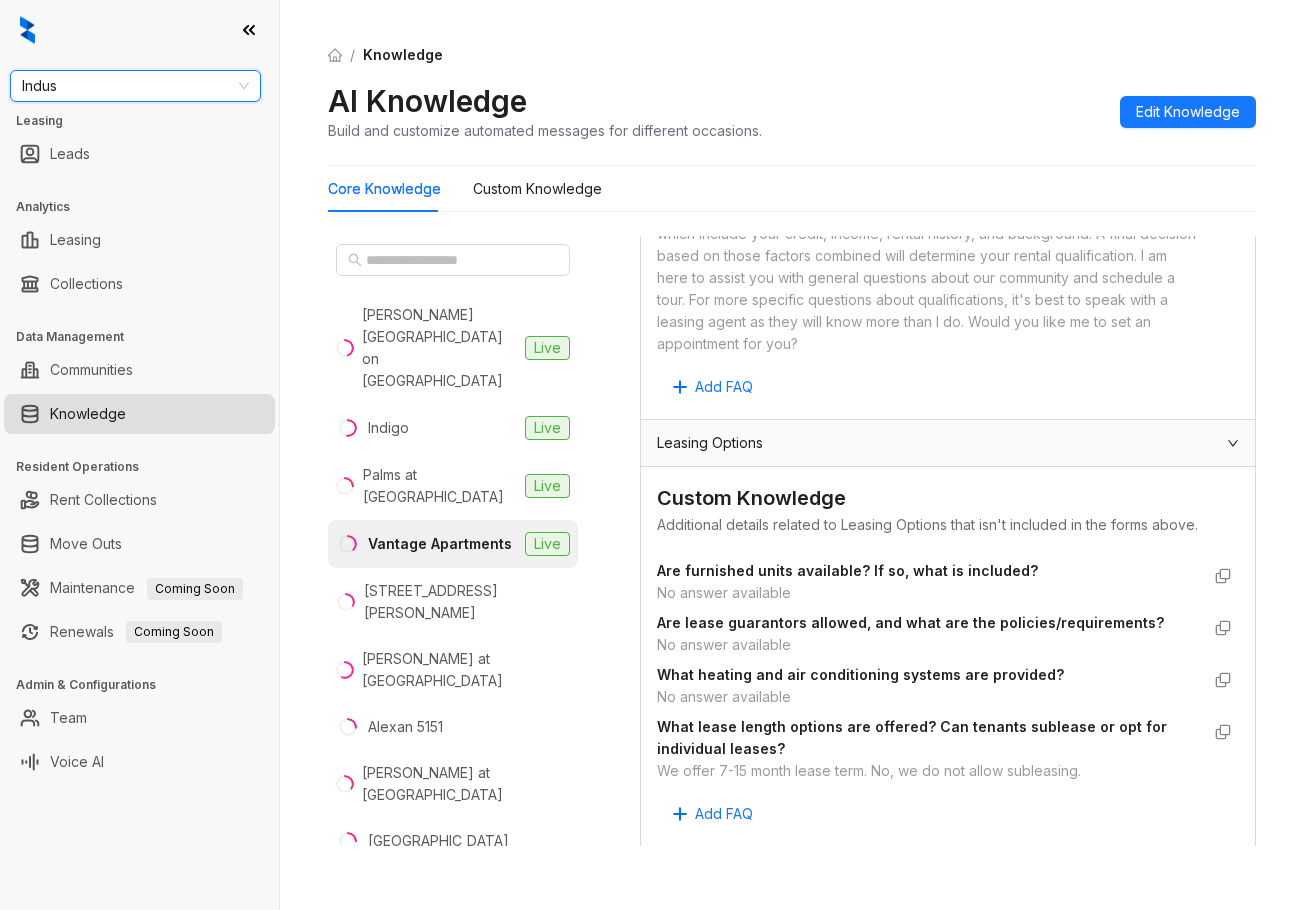 scroll, scrollTop: 5351, scrollLeft: 0, axis: vertical 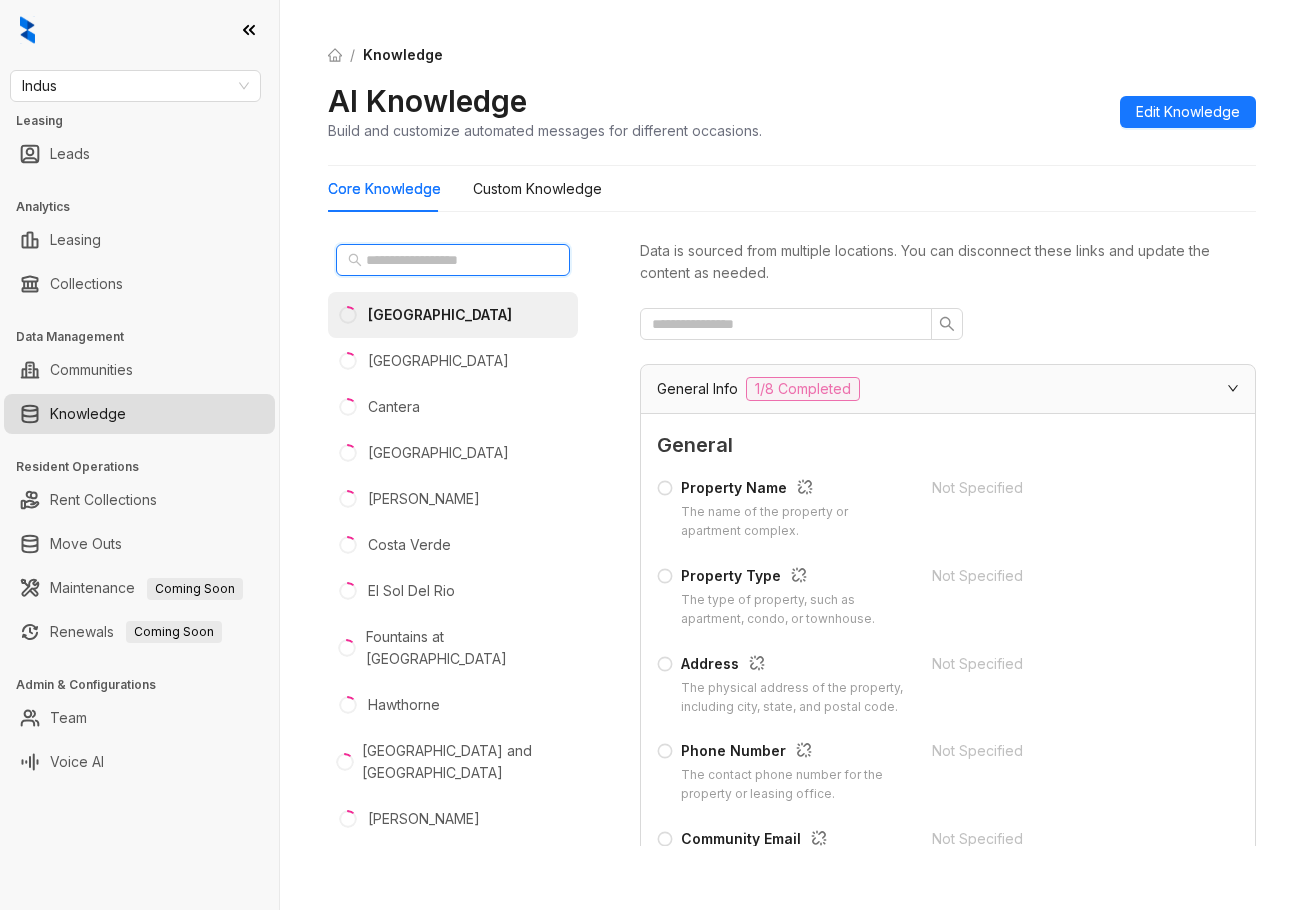 click at bounding box center [454, 260] 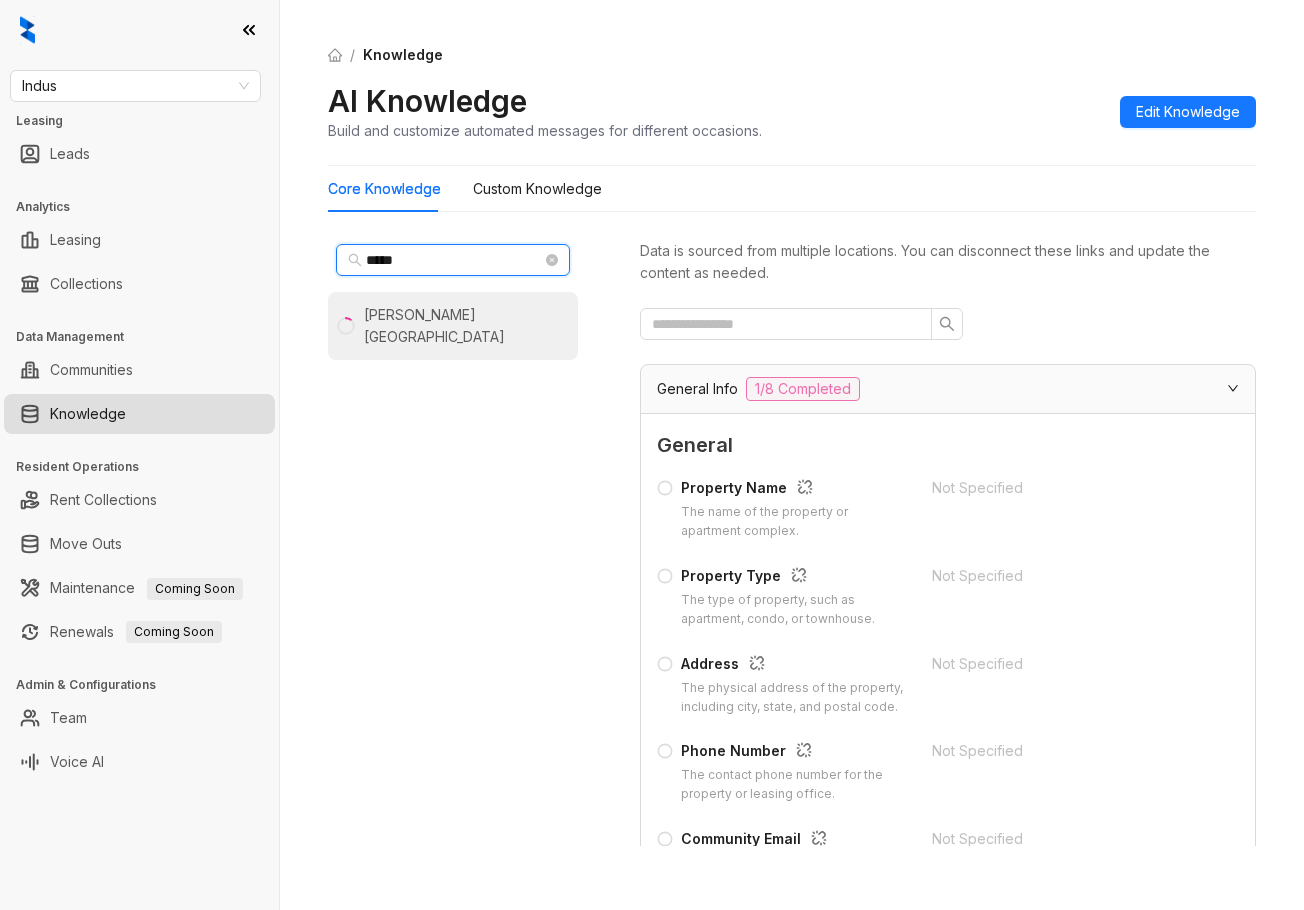 type on "*****" 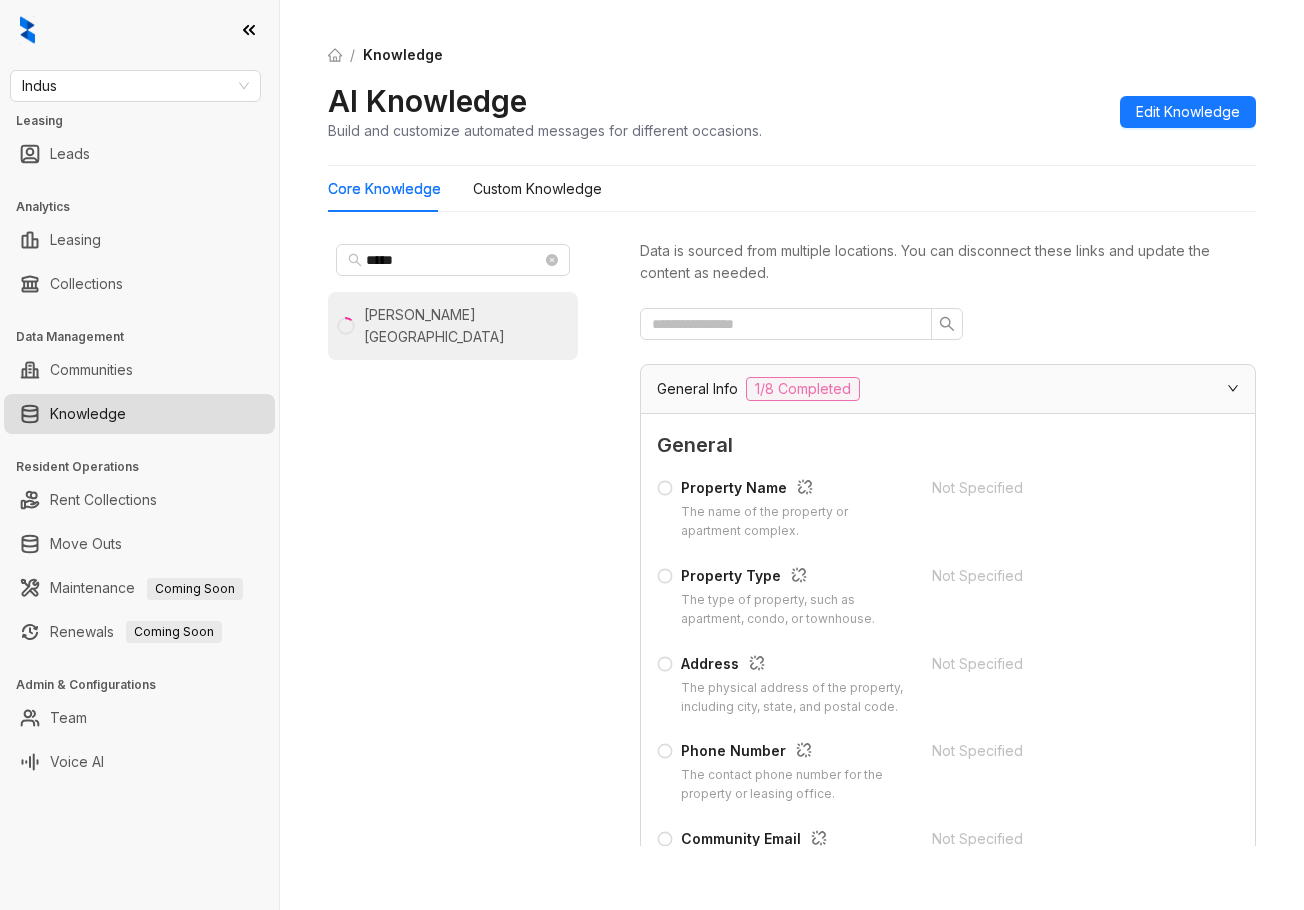 click on "[PERSON_NAME][GEOGRAPHIC_DATA]" at bounding box center (467, 326) 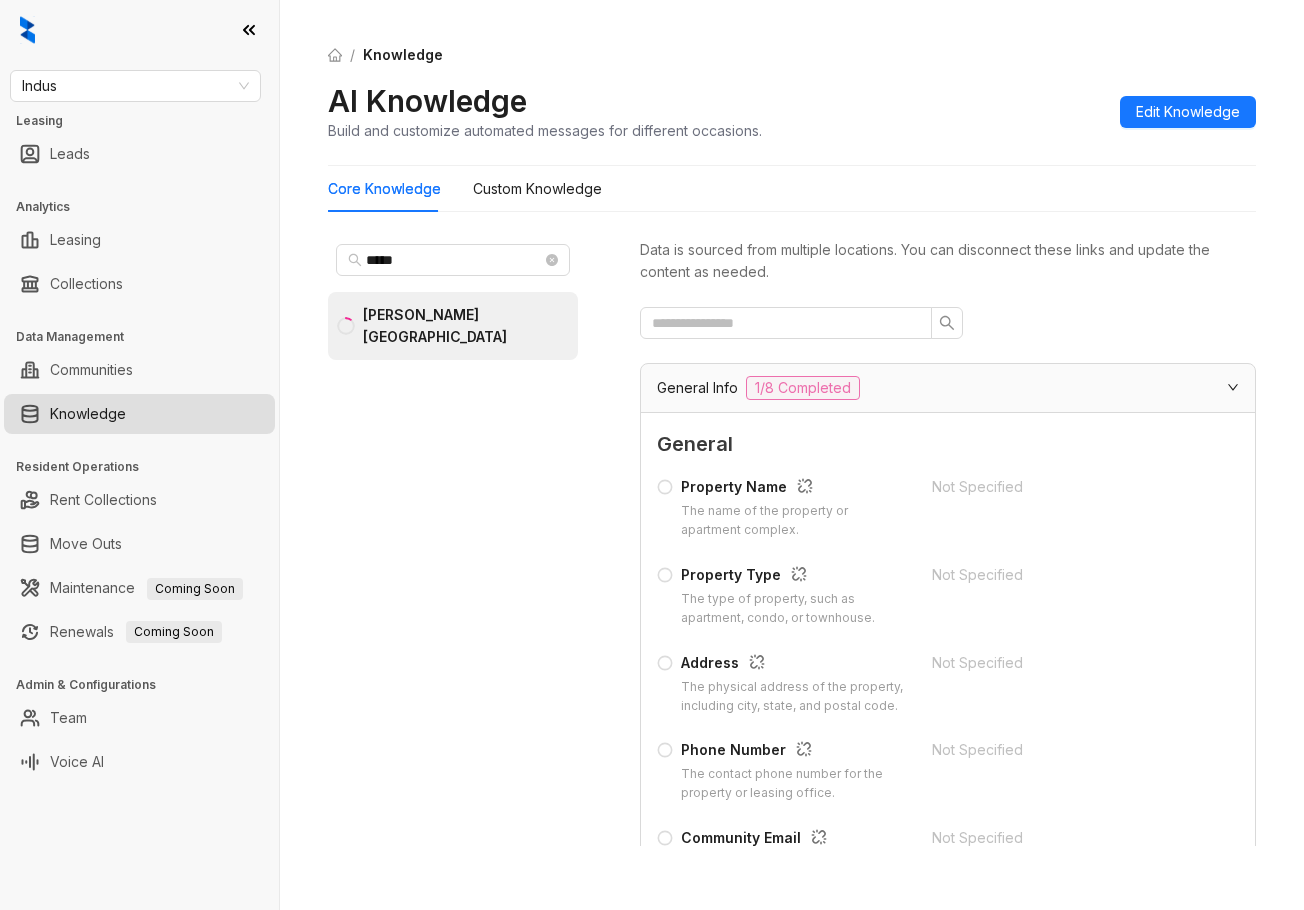 scroll, scrollTop: 0, scrollLeft: 0, axis: both 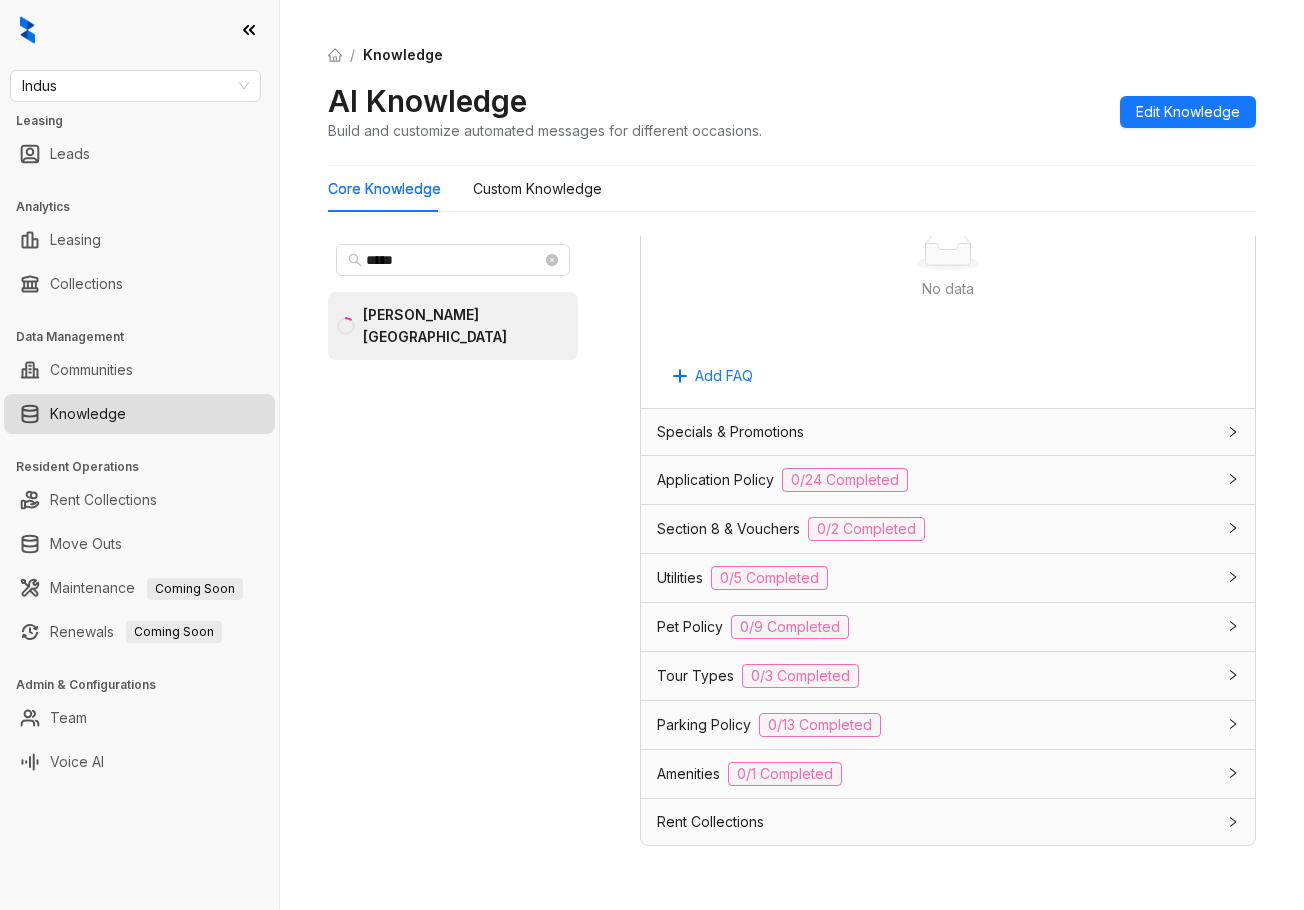 click on "Utilities" at bounding box center (680, 578) 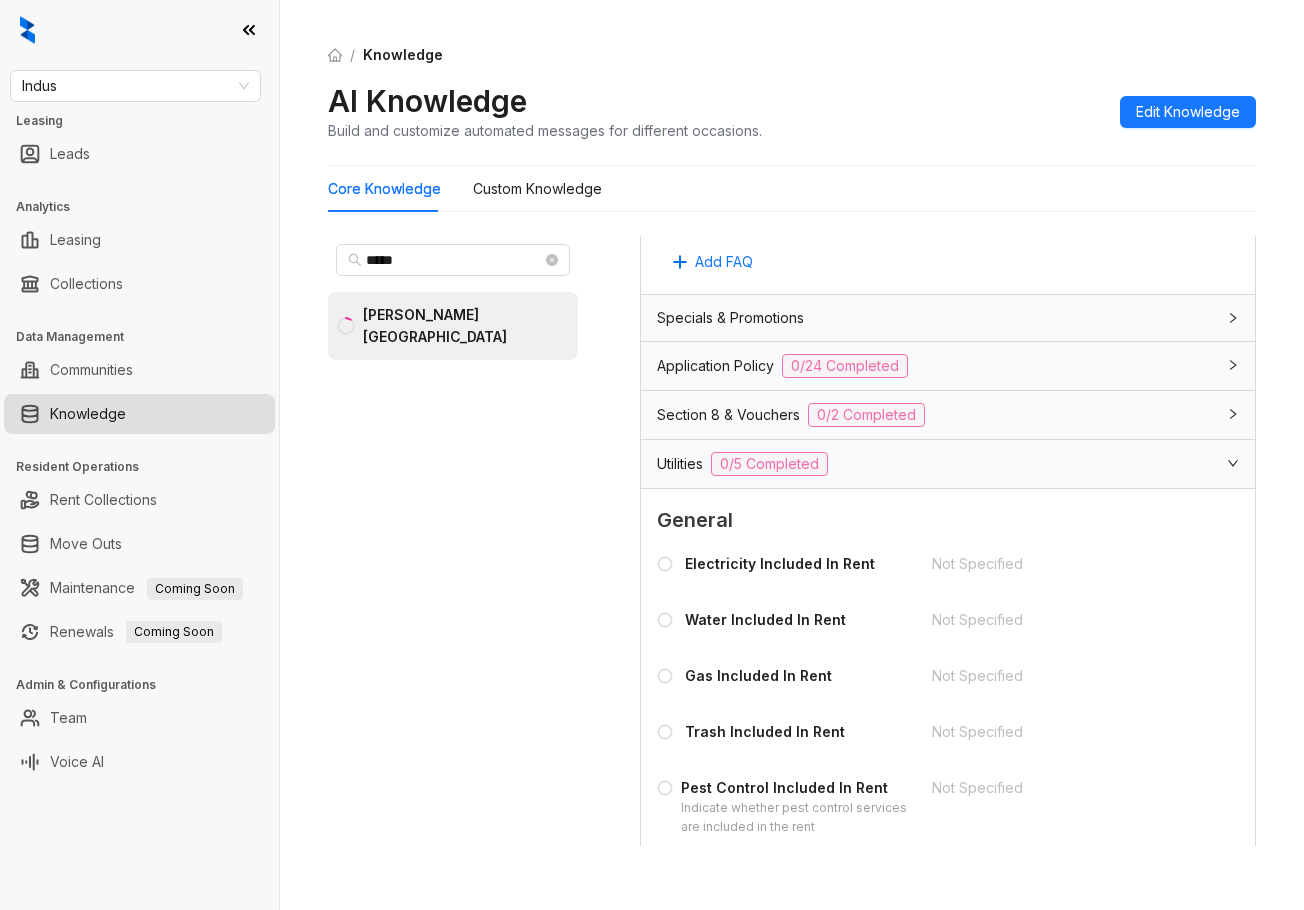 scroll, scrollTop: 1484, scrollLeft: 0, axis: vertical 